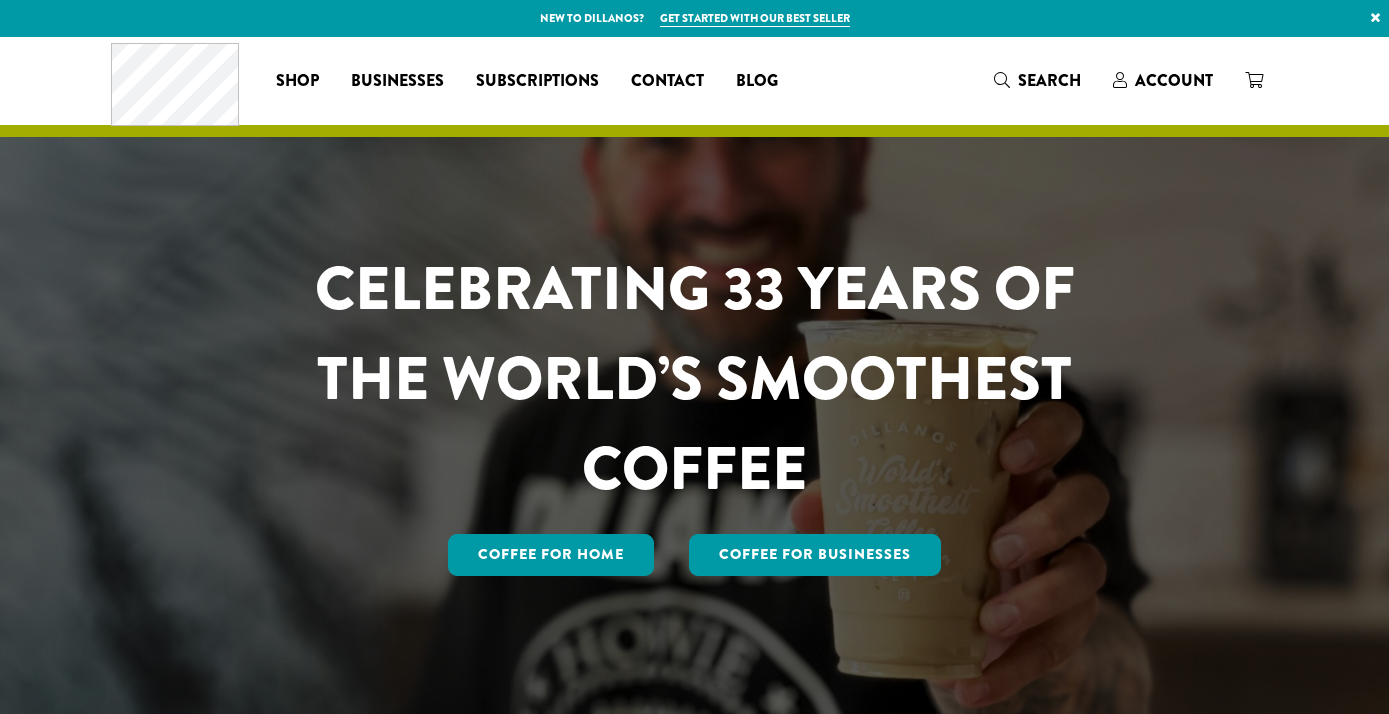 scroll, scrollTop: 0, scrollLeft: 0, axis: both 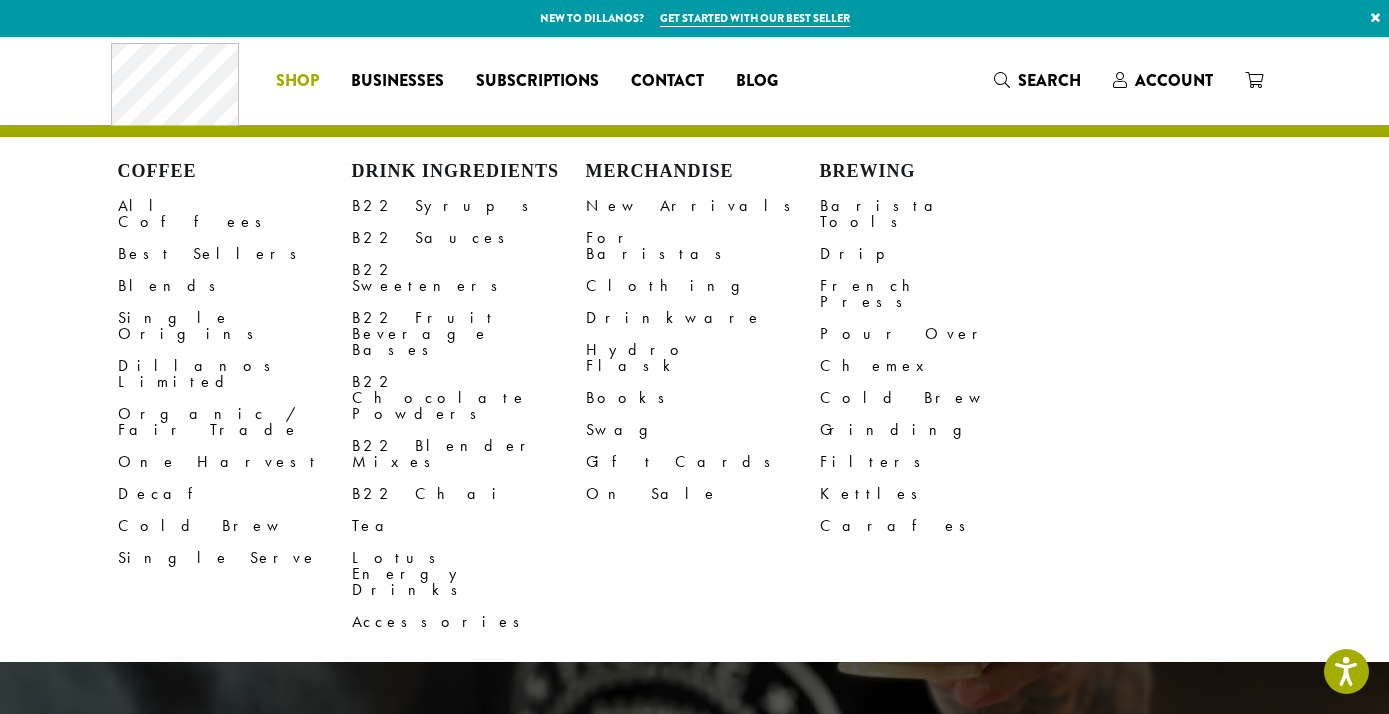 click on "Shop" at bounding box center [297, 81] 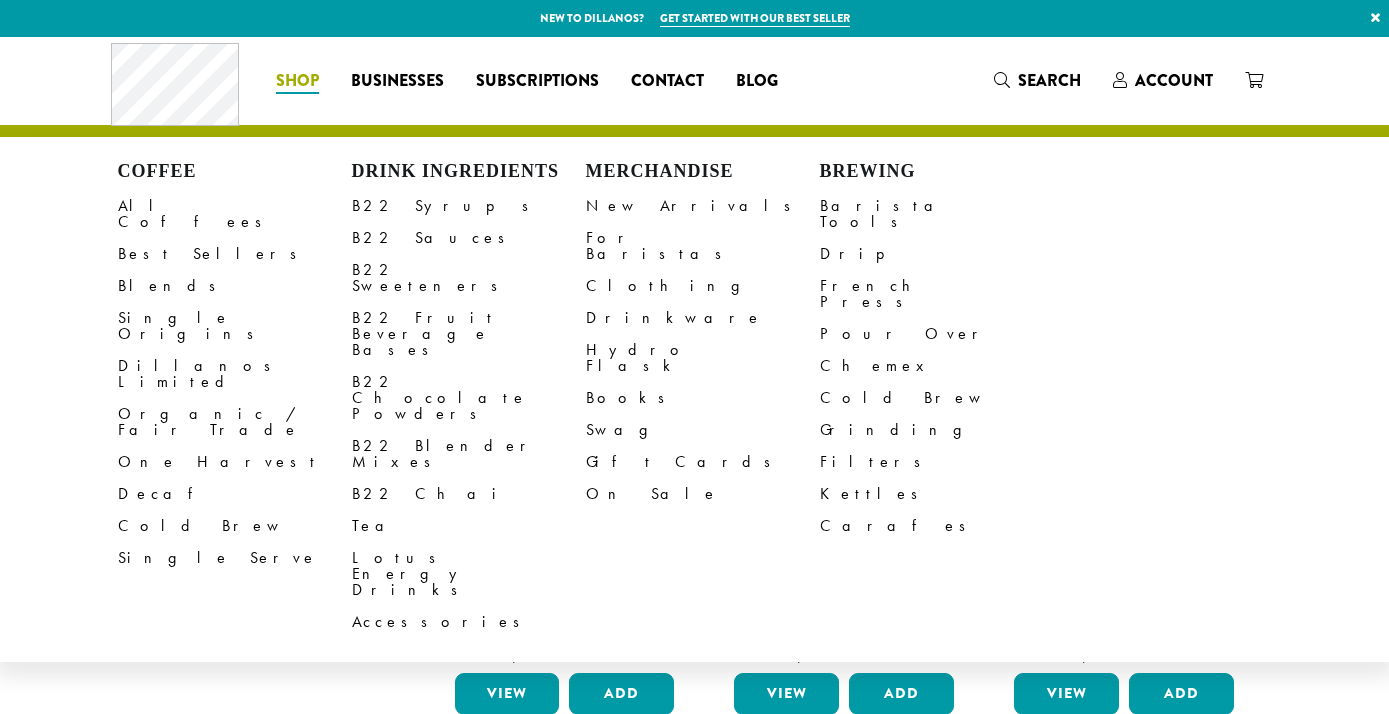 scroll, scrollTop: 0, scrollLeft: 0, axis: both 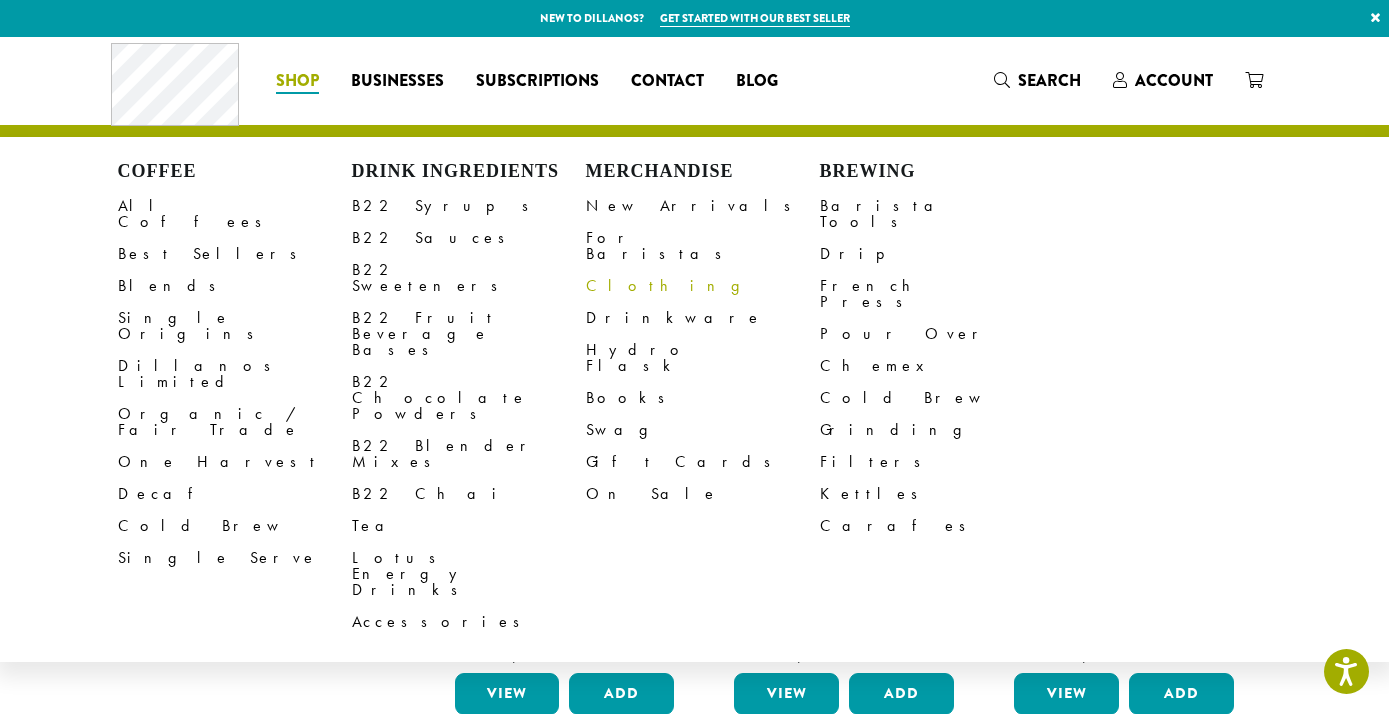 click on "Clothing" at bounding box center (703, 286) 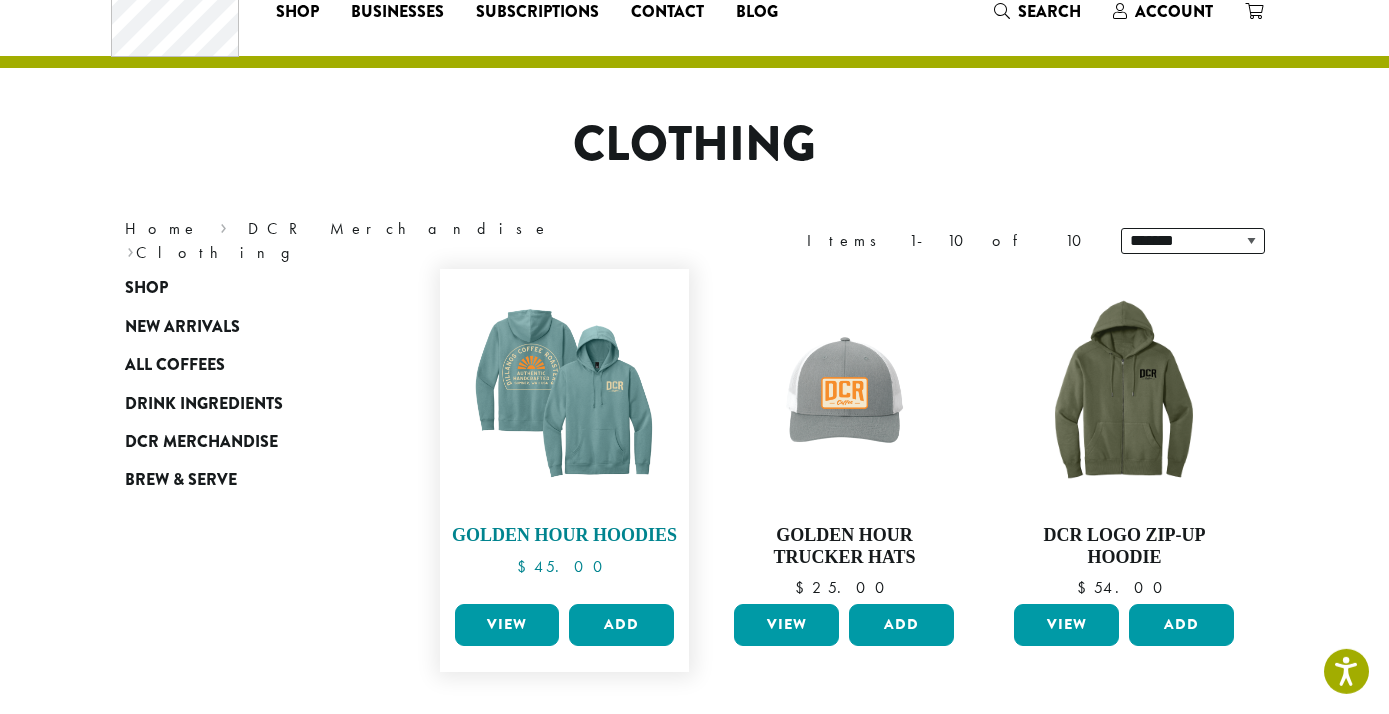scroll, scrollTop: 108, scrollLeft: 0, axis: vertical 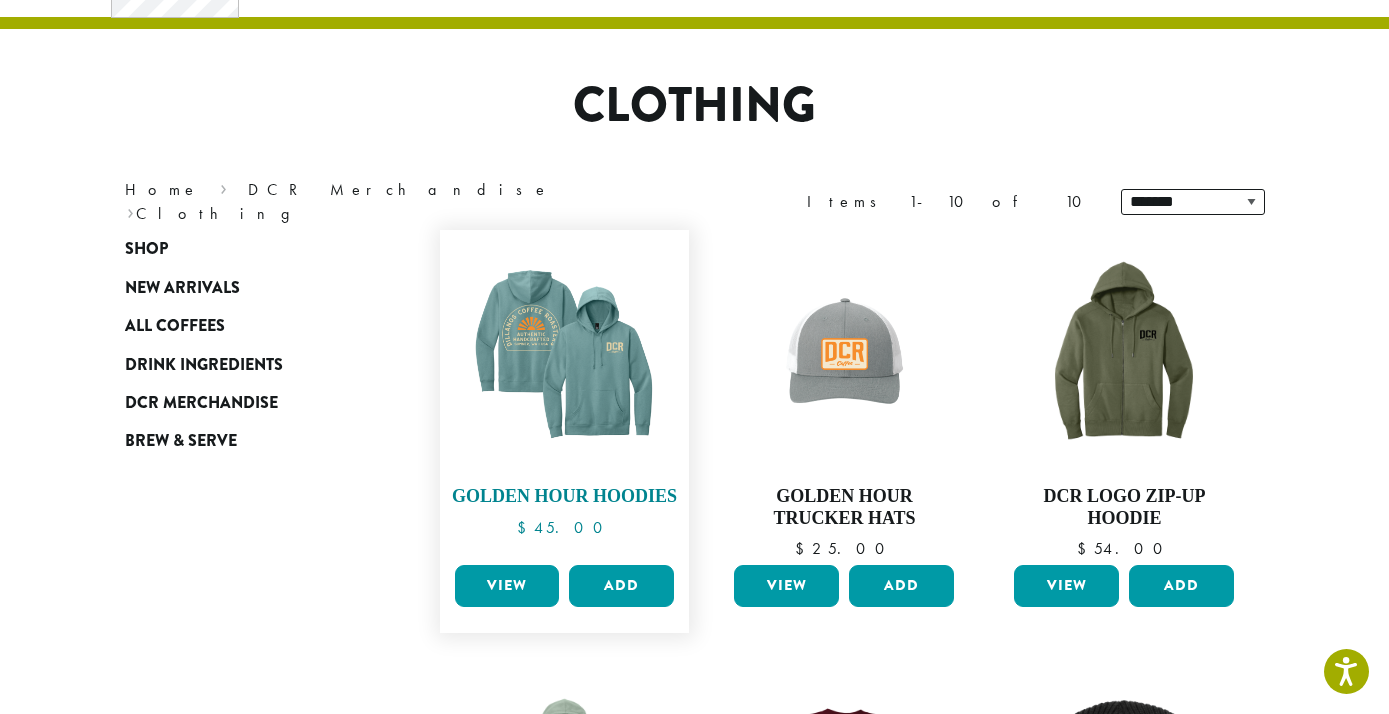 click at bounding box center [564, 355] 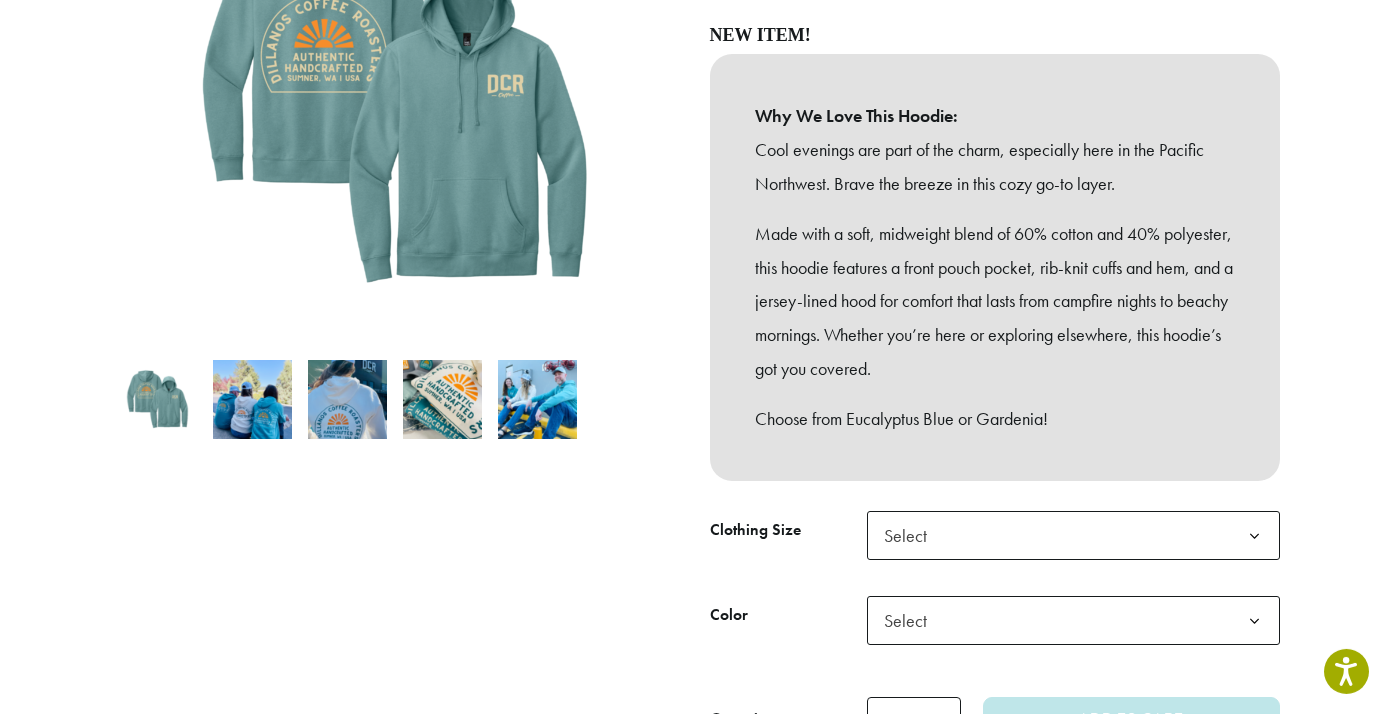 scroll, scrollTop: 432, scrollLeft: 0, axis: vertical 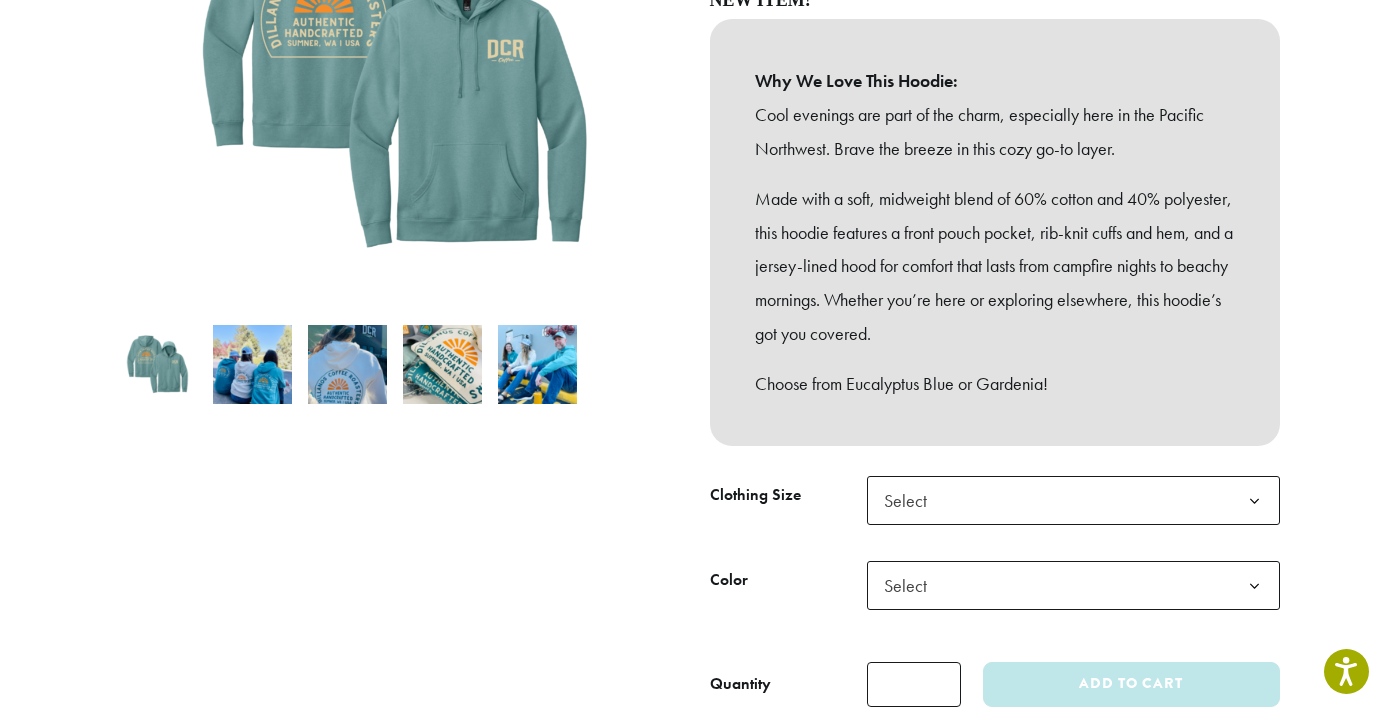 click at bounding box center [442, 364] 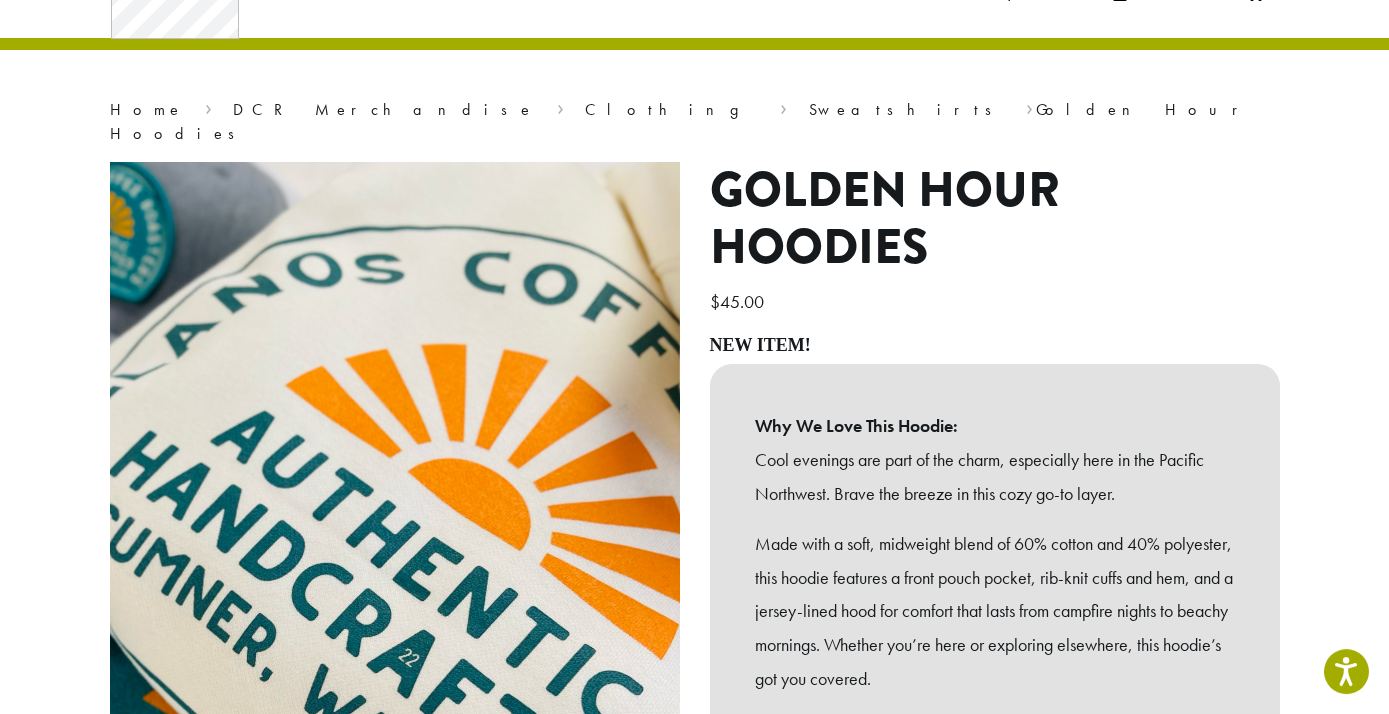 scroll, scrollTop: 0, scrollLeft: 0, axis: both 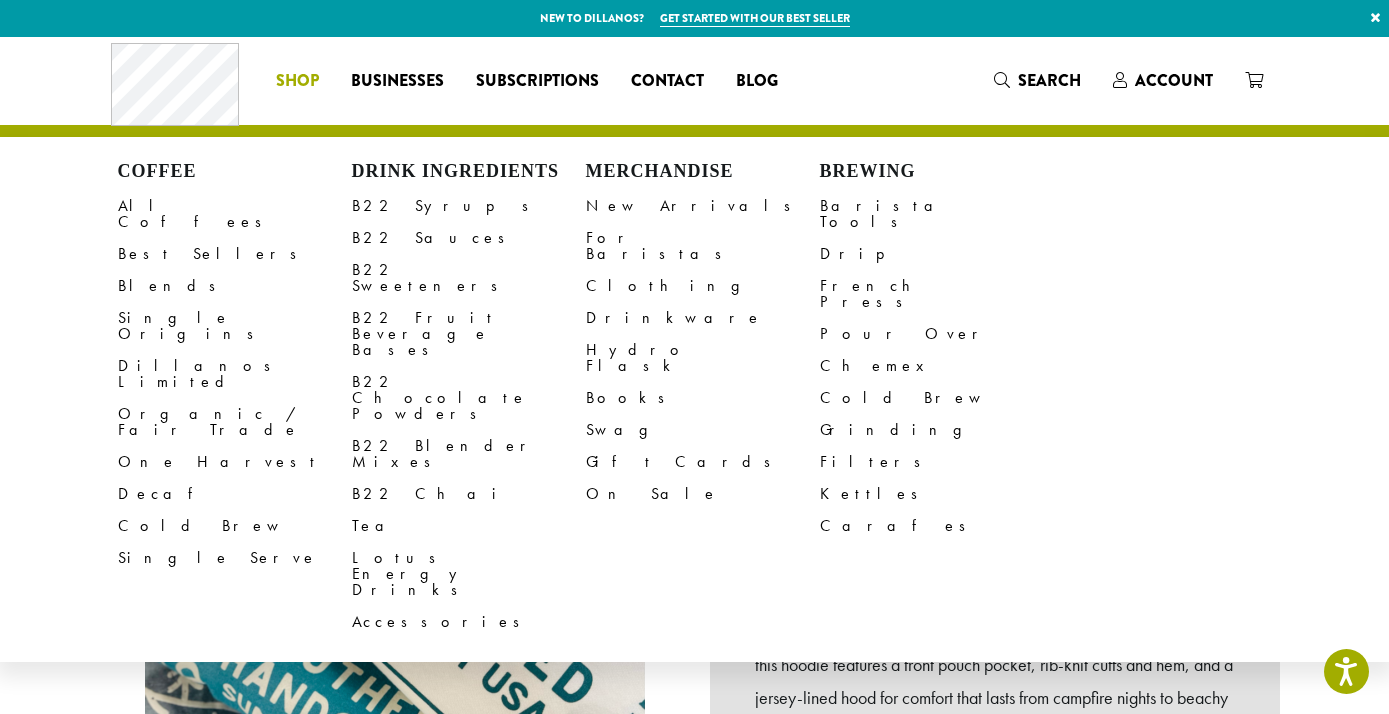 click on "Shop" at bounding box center [297, 81] 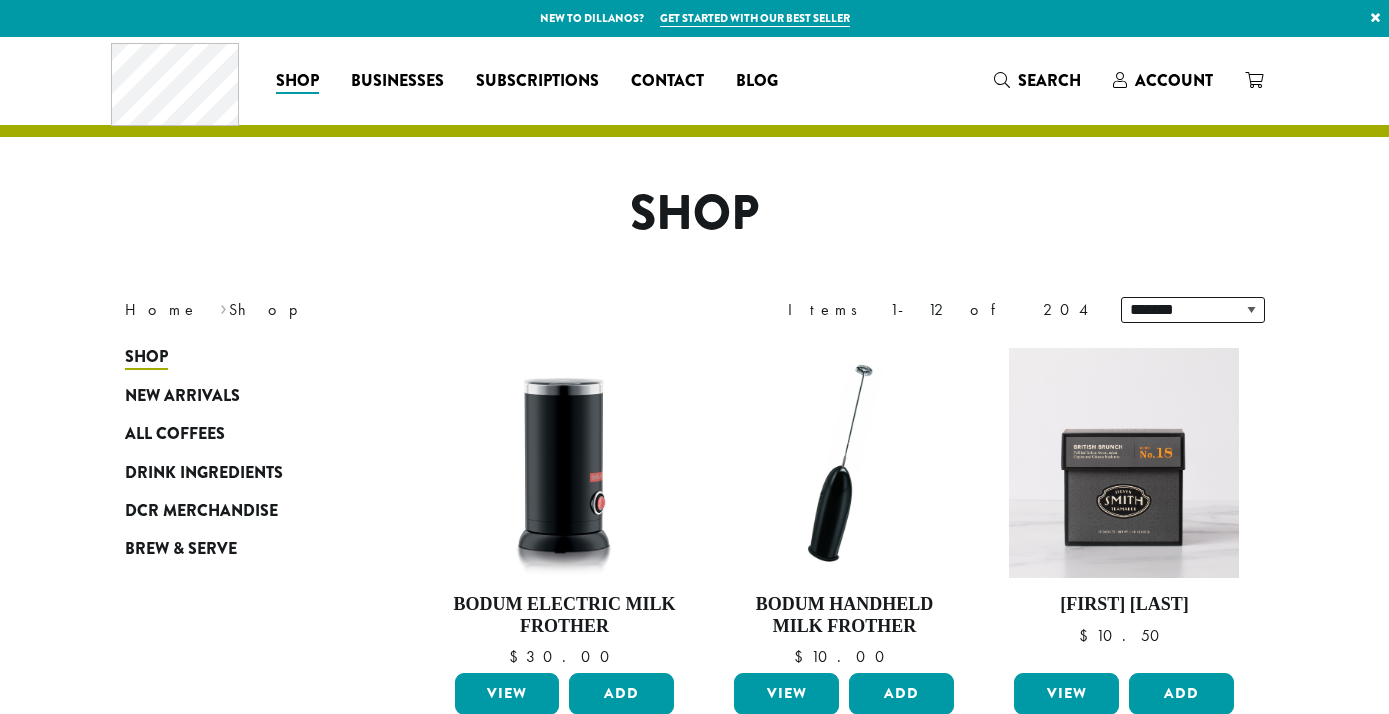 scroll, scrollTop: 0, scrollLeft: 0, axis: both 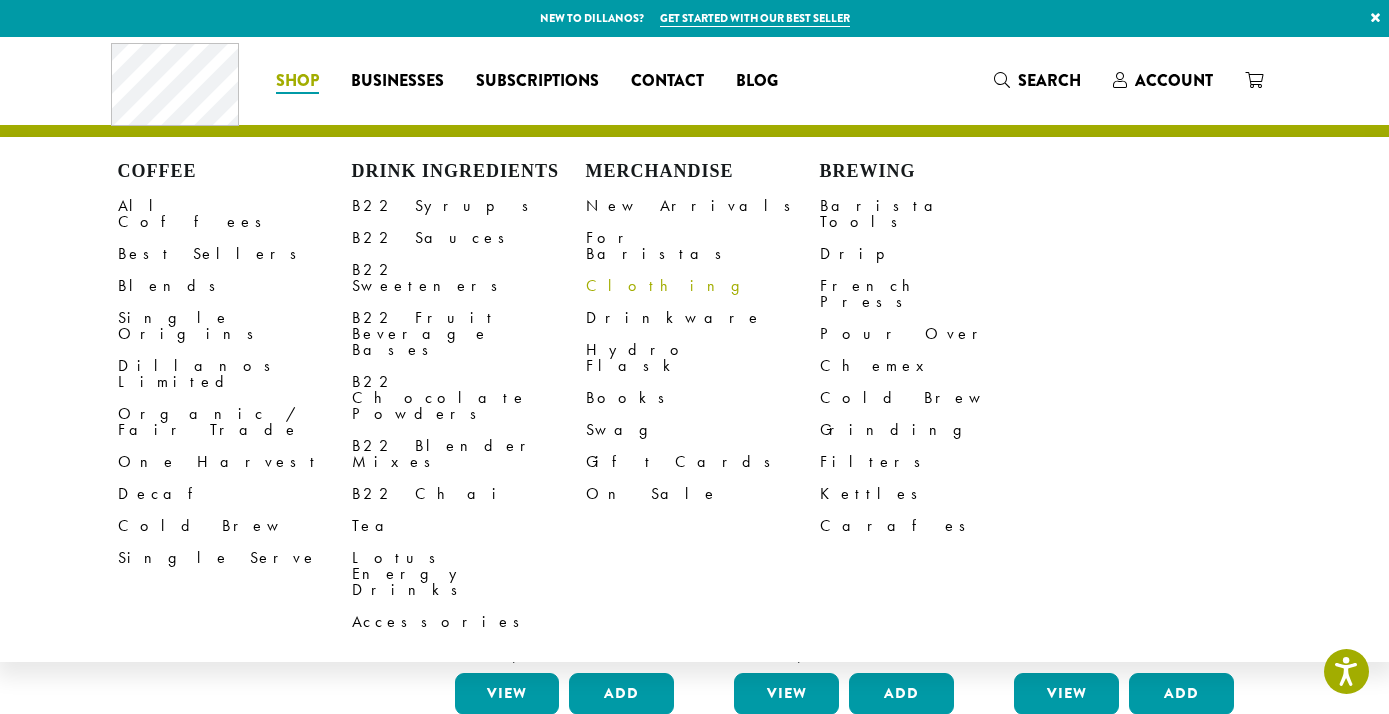 click on "Clothing" at bounding box center [703, 286] 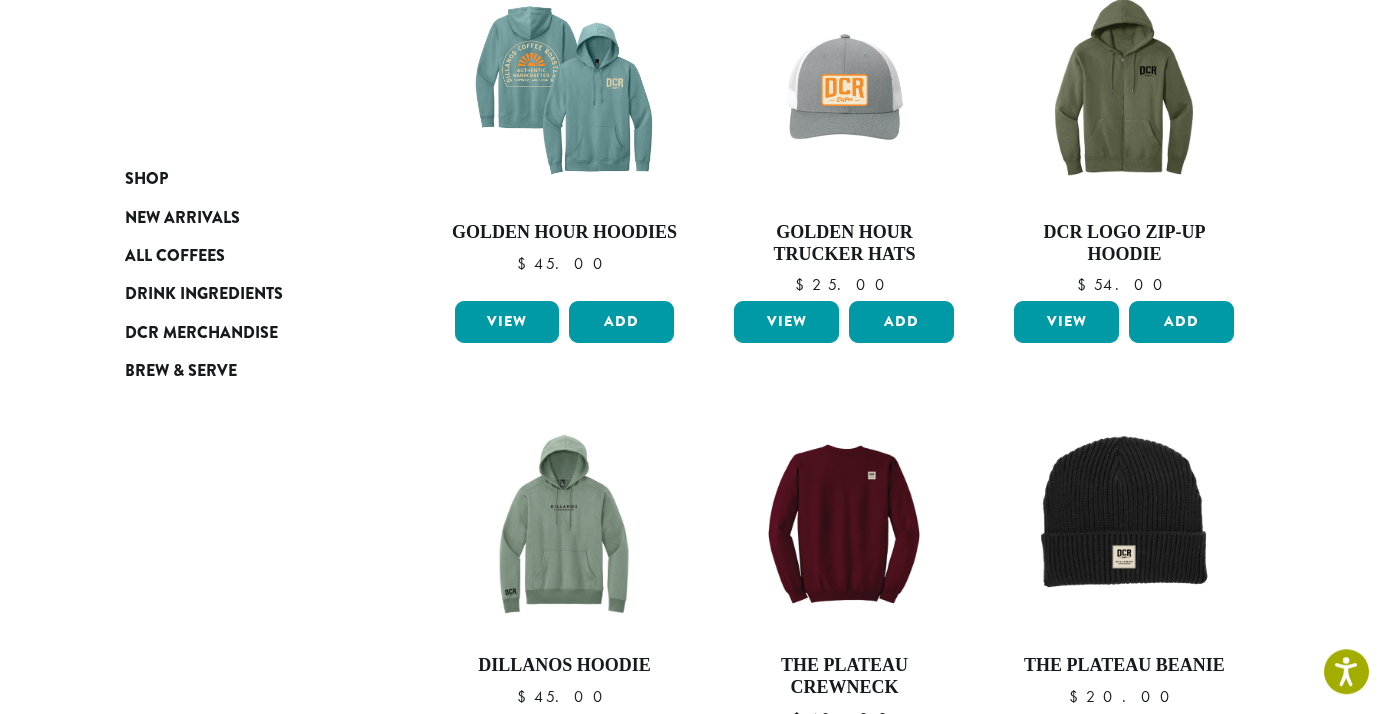 scroll, scrollTop: 540, scrollLeft: 0, axis: vertical 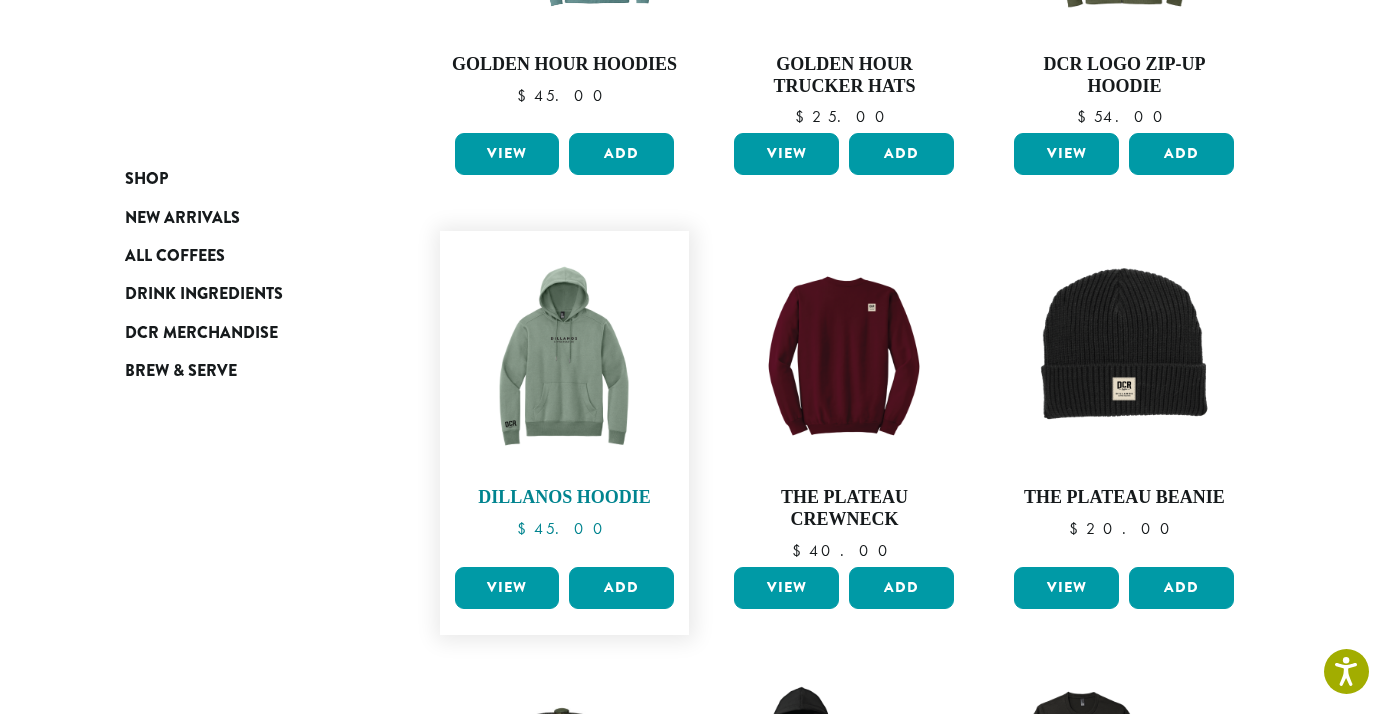 click at bounding box center (564, 356) 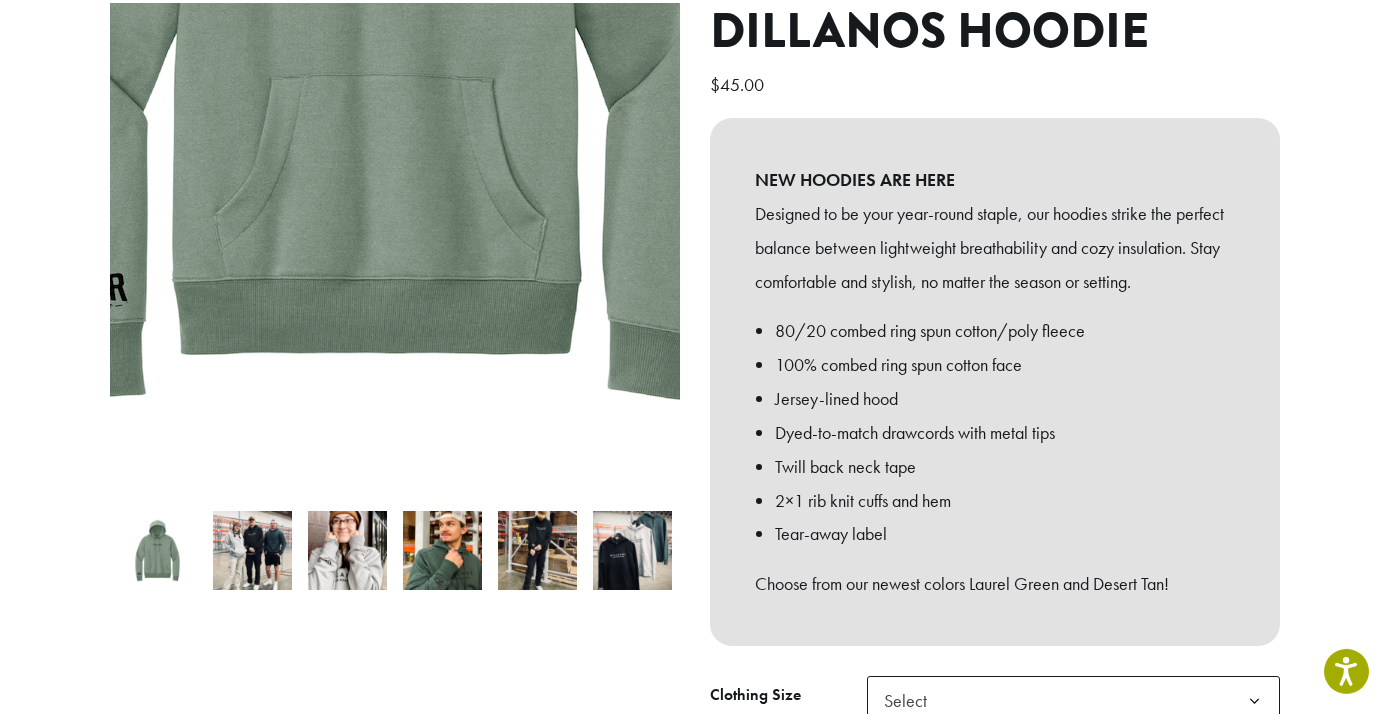 scroll, scrollTop: 324, scrollLeft: 0, axis: vertical 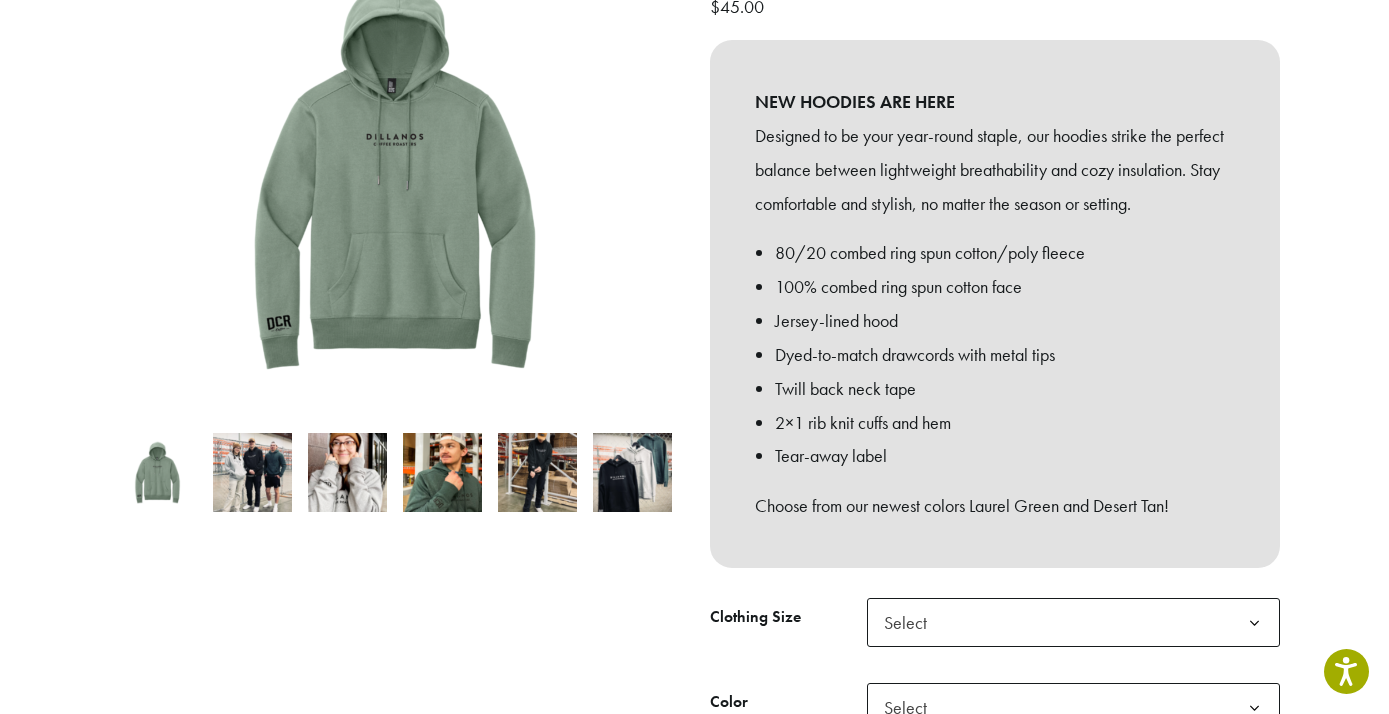 click at bounding box center [347, 472] 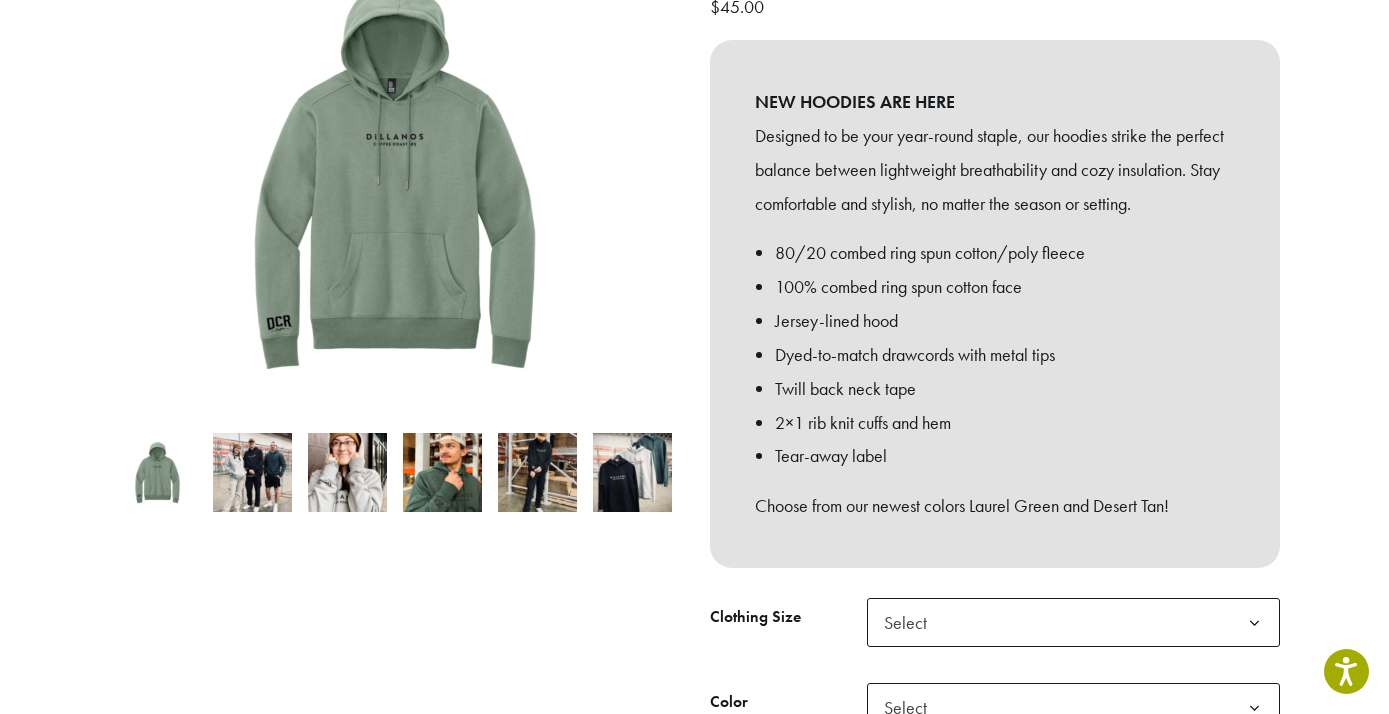 click at bounding box center (252, 472) 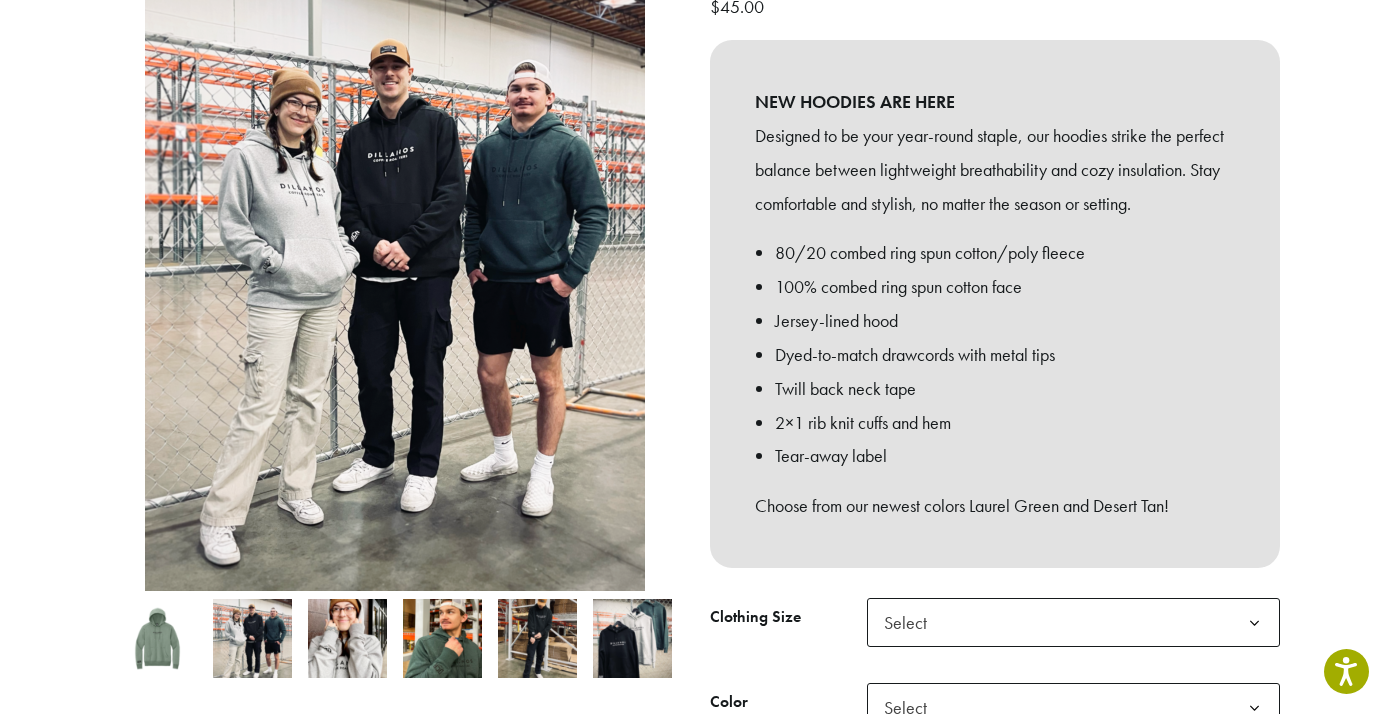 scroll, scrollTop: 432, scrollLeft: 0, axis: vertical 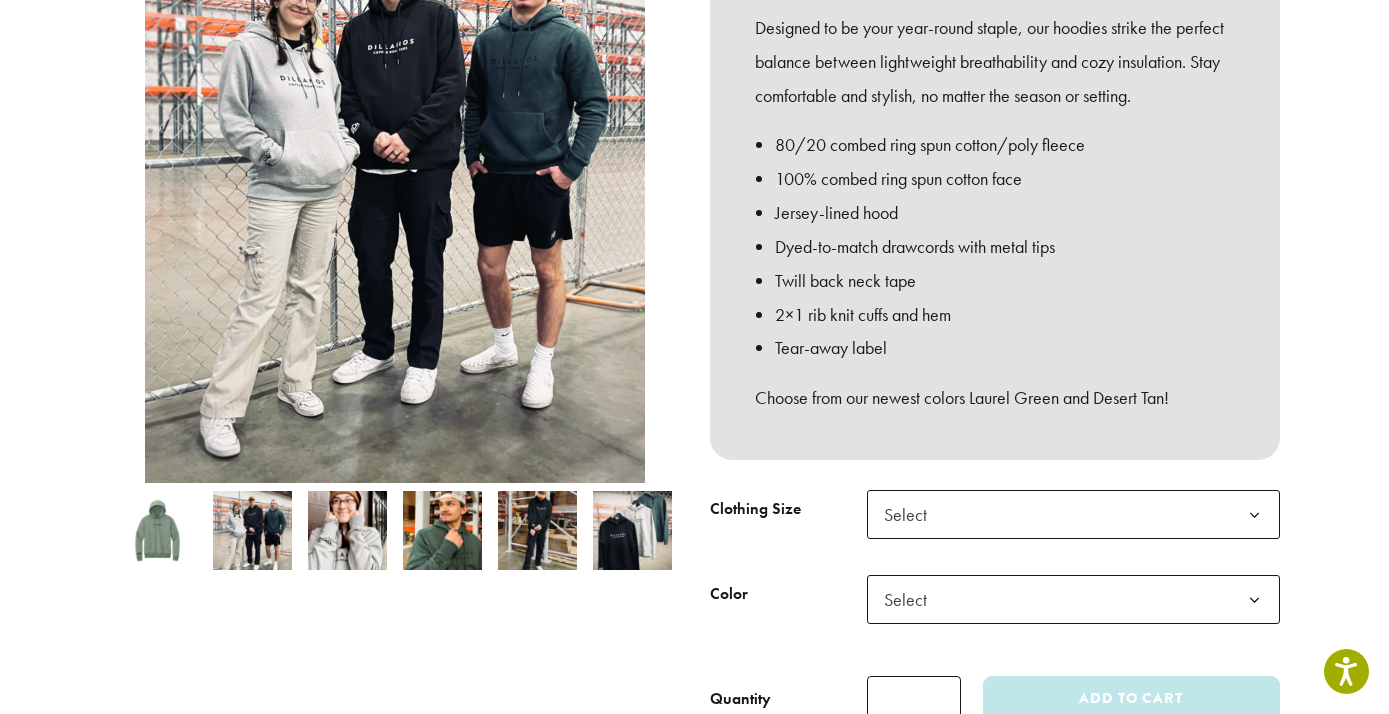 click 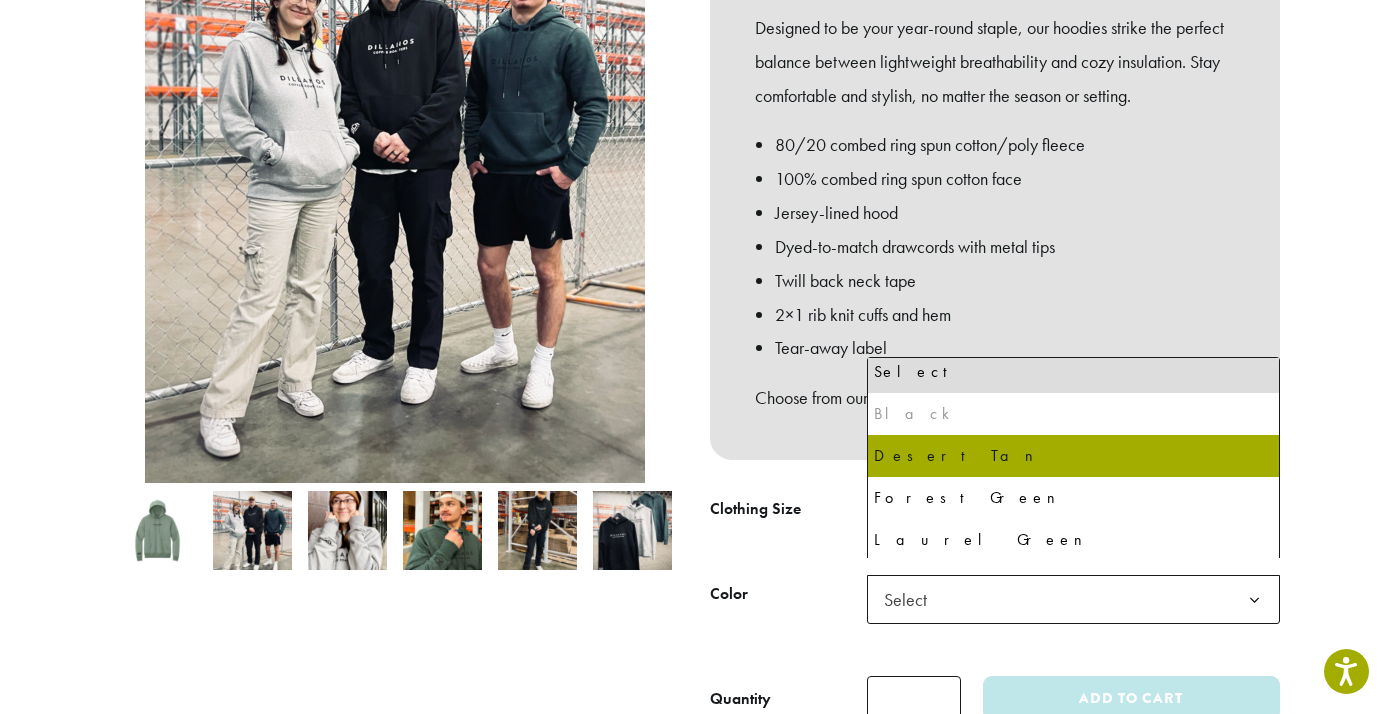 scroll, scrollTop: 10, scrollLeft: 0, axis: vertical 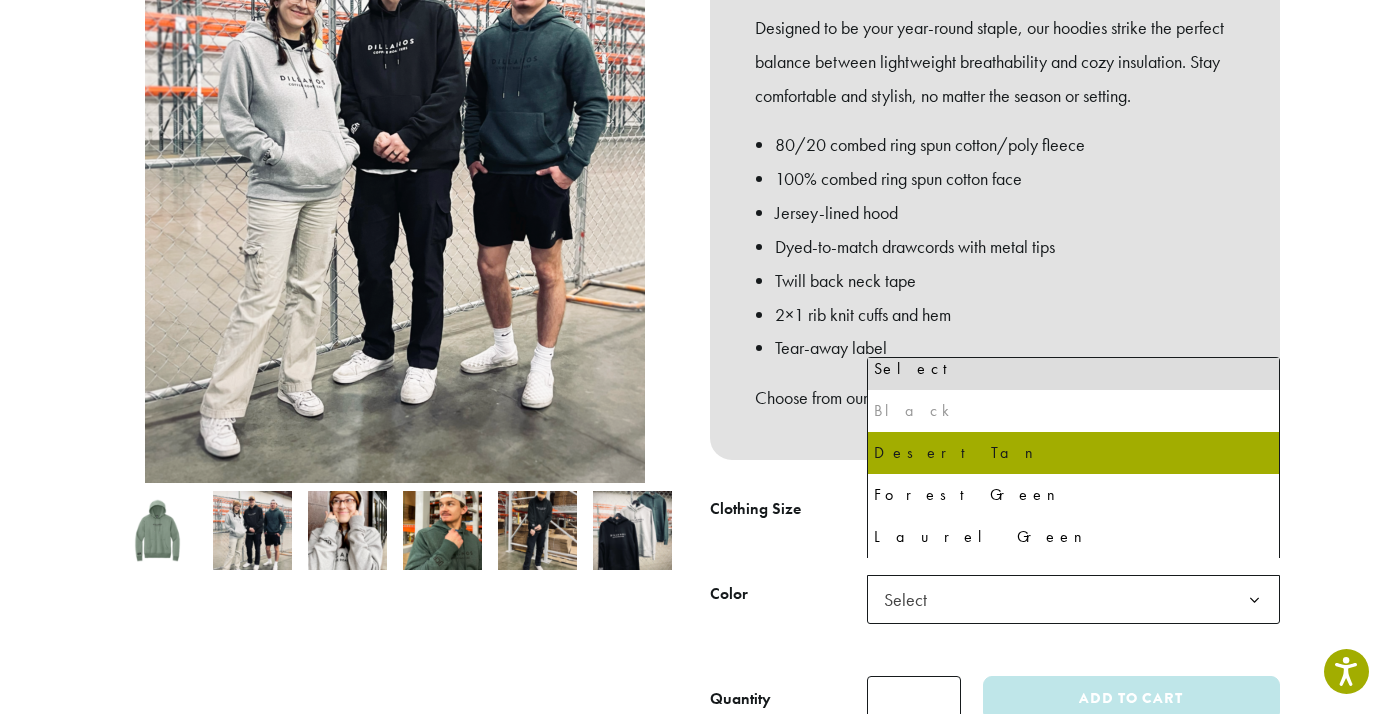 click at bounding box center (632, 530) 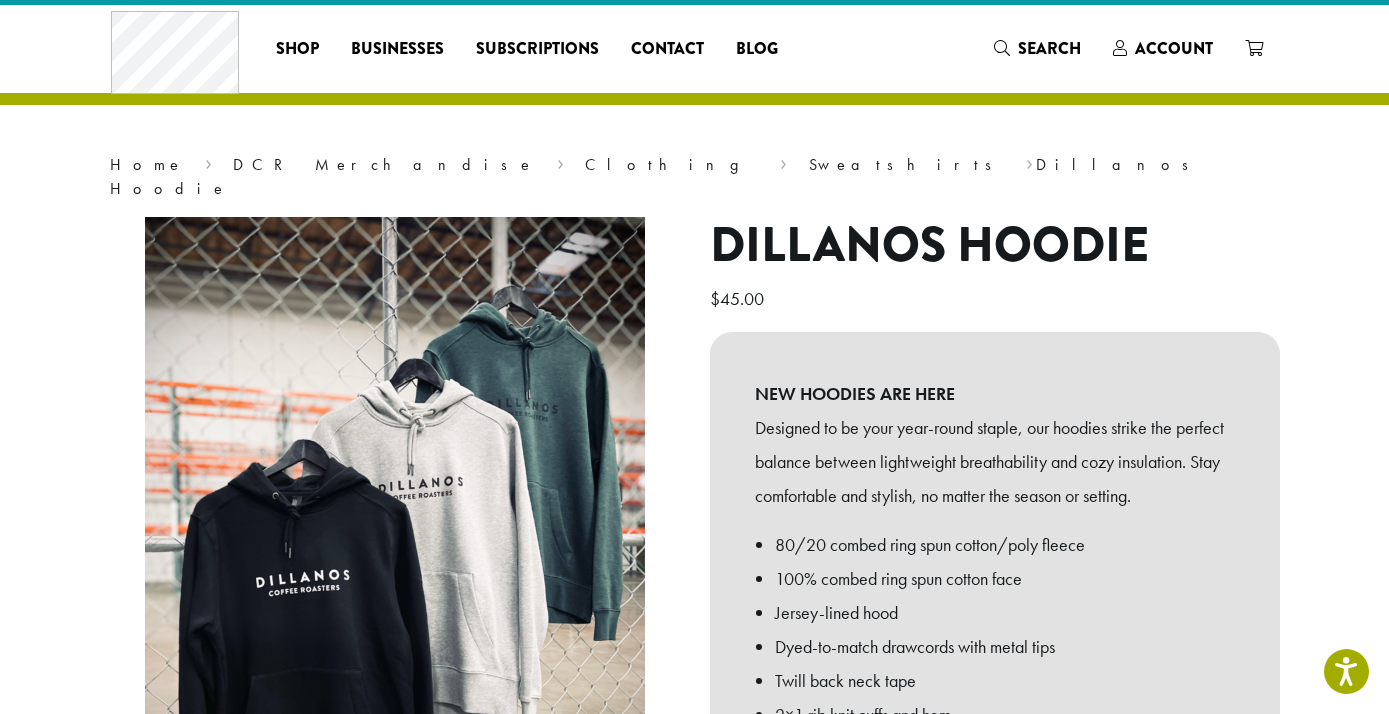 scroll, scrollTop: 0, scrollLeft: 0, axis: both 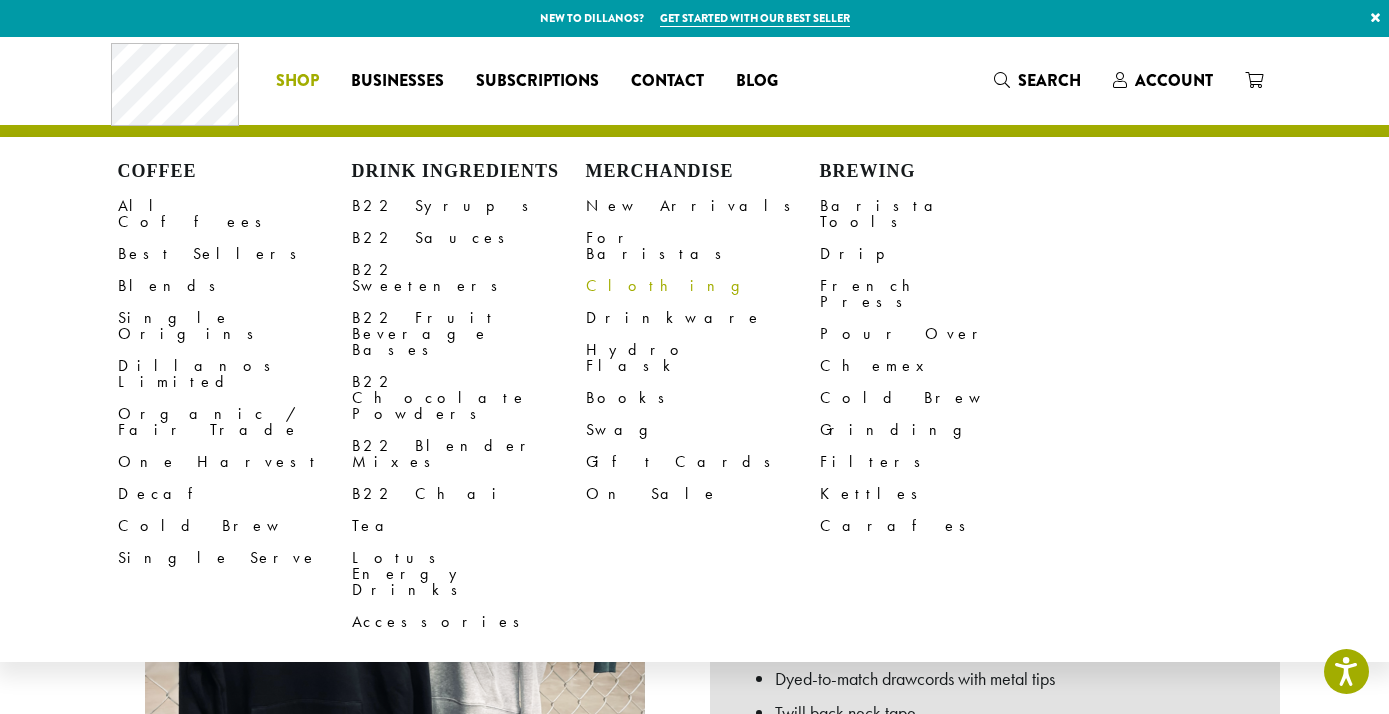 click on "Clothing" at bounding box center [703, 286] 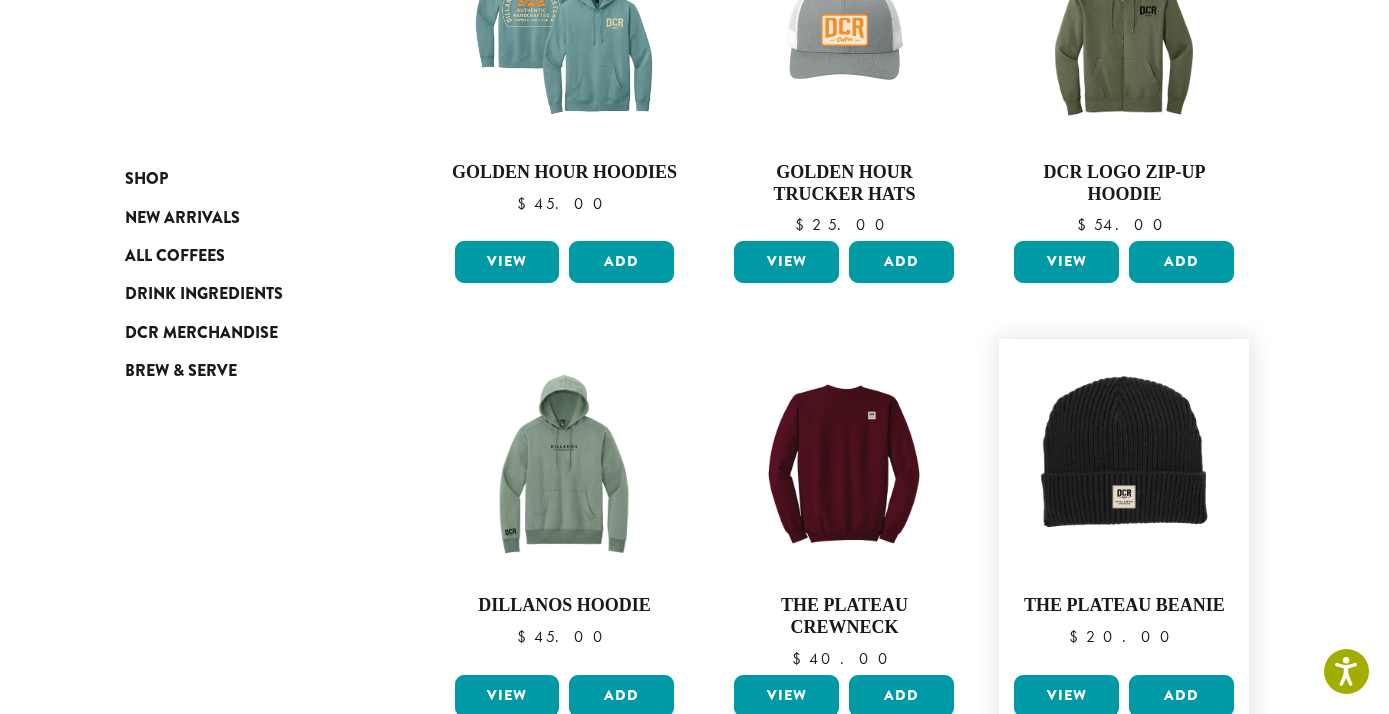 scroll, scrollTop: 540, scrollLeft: 0, axis: vertical 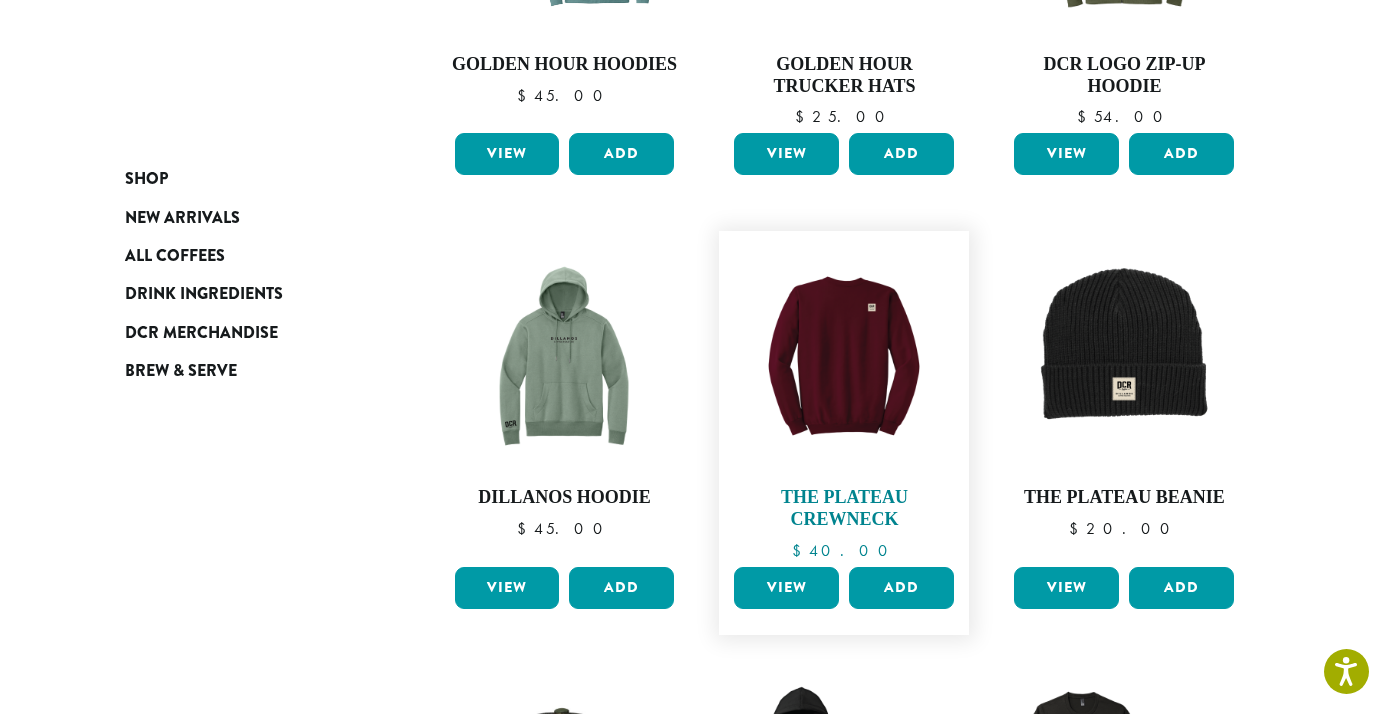 click at bounding box center (844, 356) 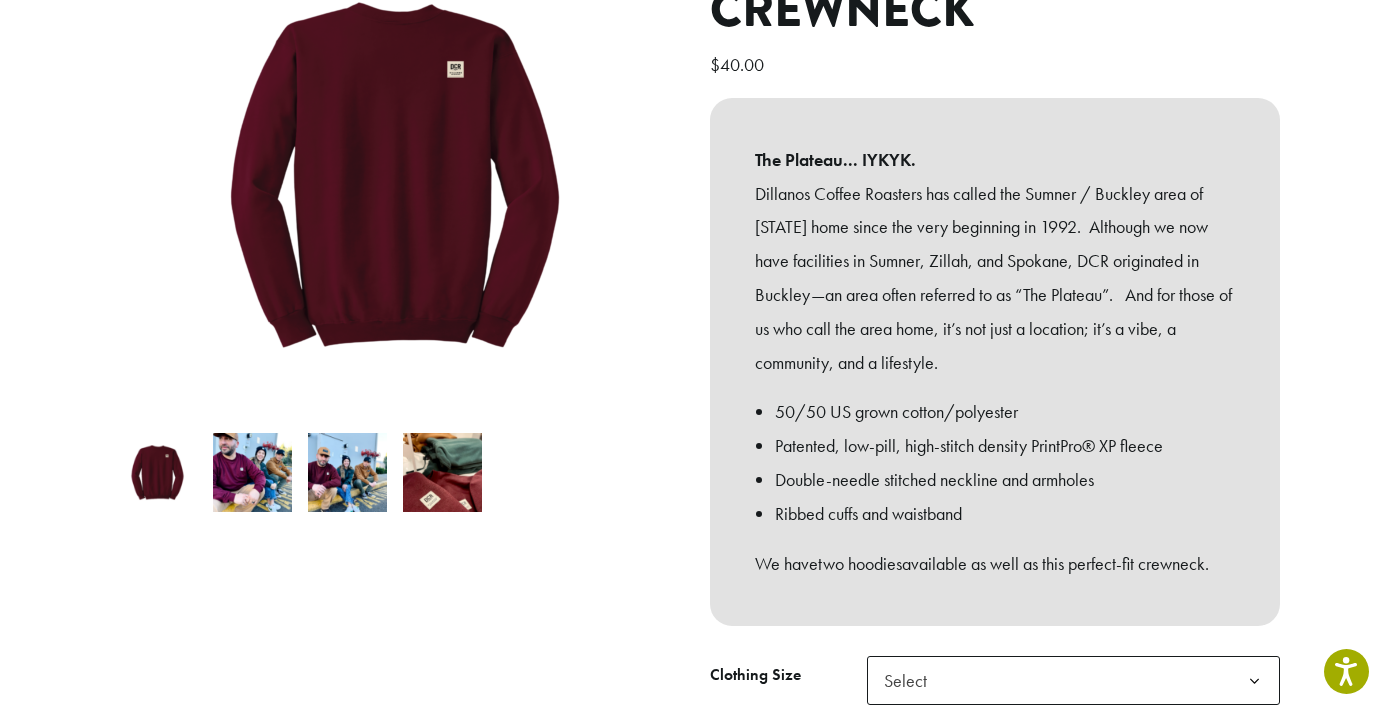 scroll, scrollTop: 432, scrollLeft: 0, axis: vertical 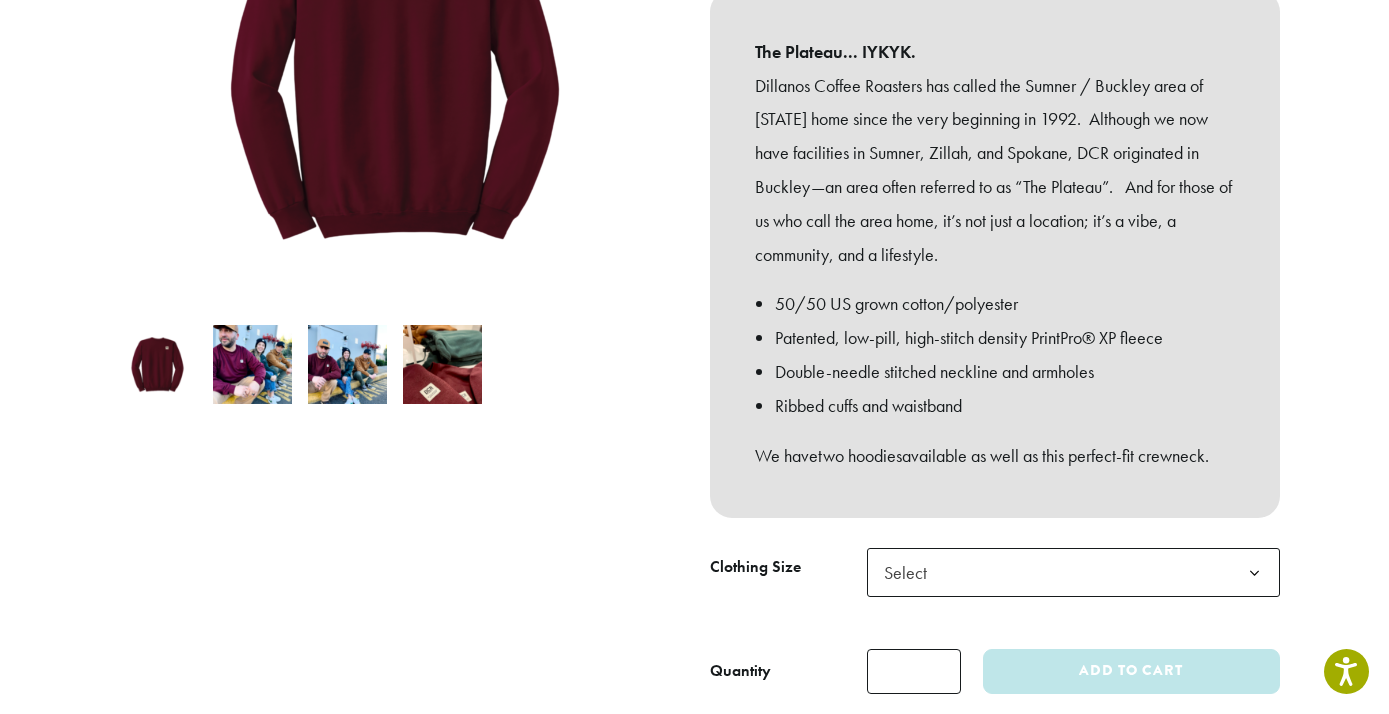 click 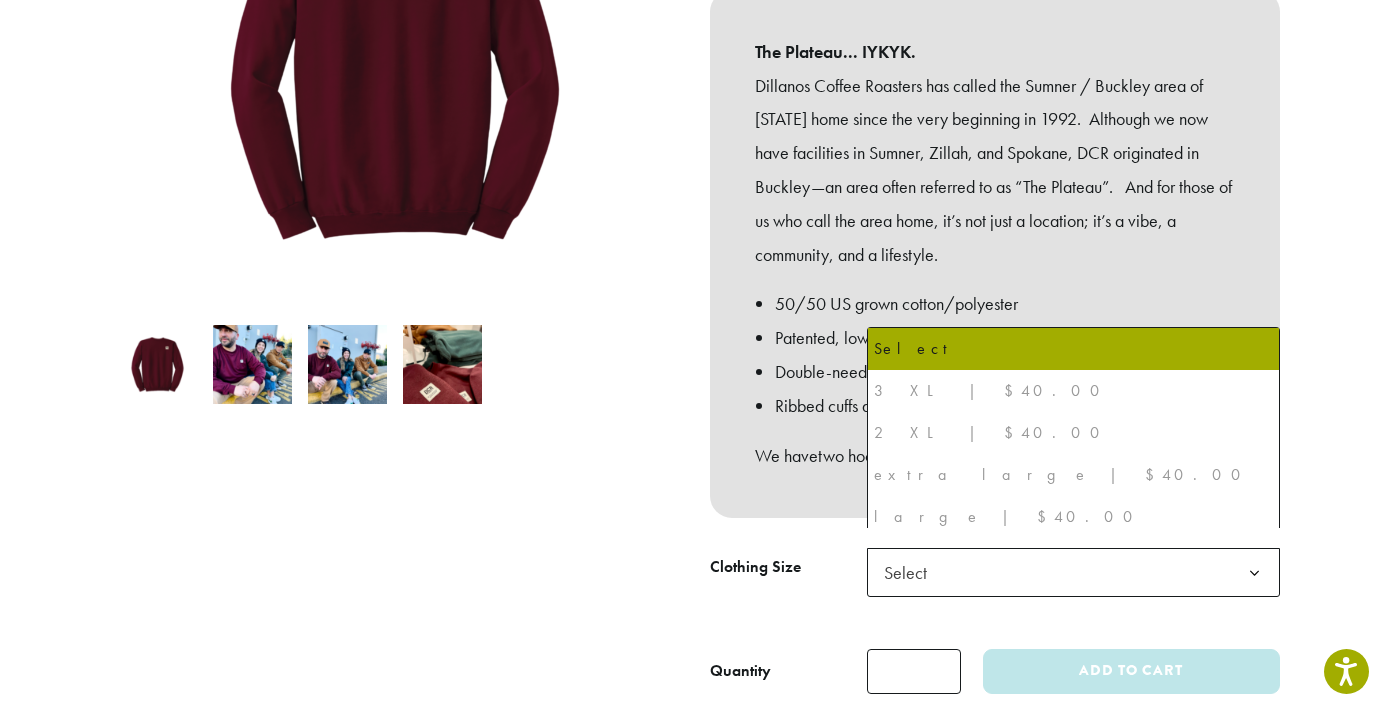 click 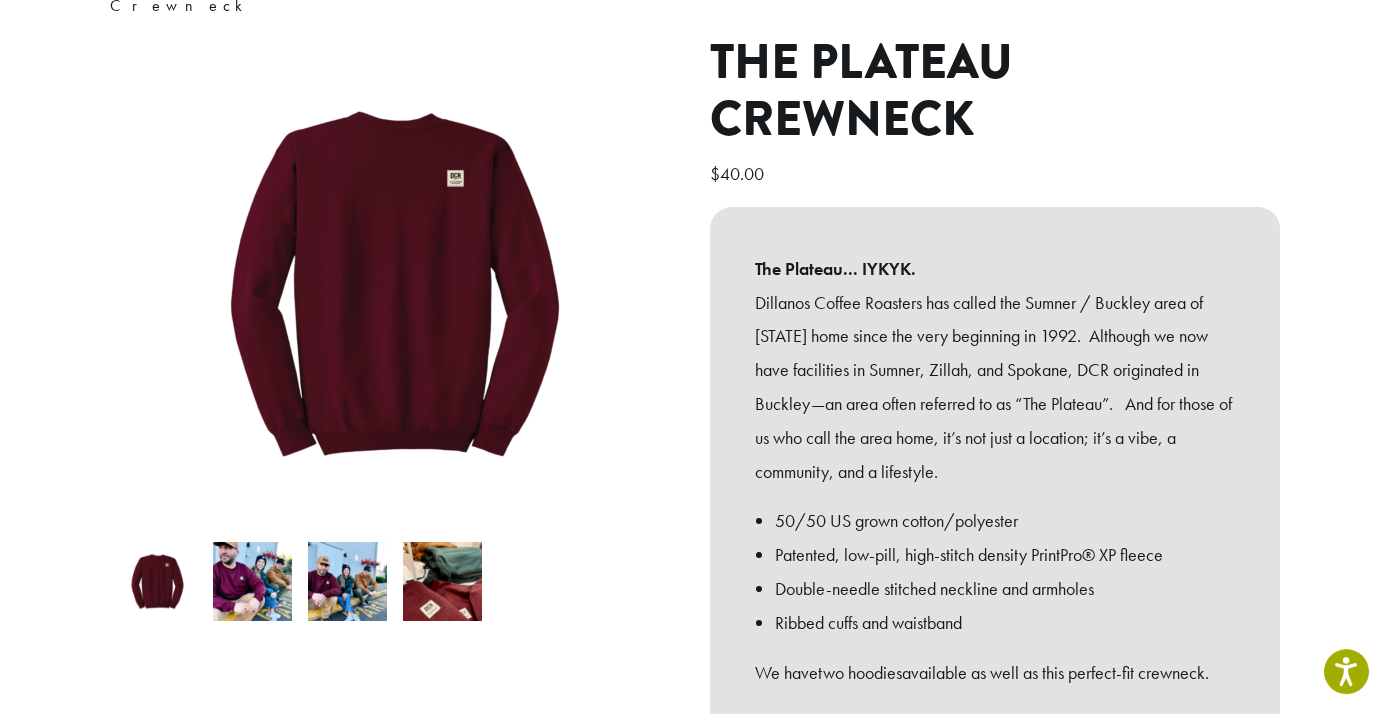 scroll, scrollTop: 0, scrollLeft: 0, axis: both 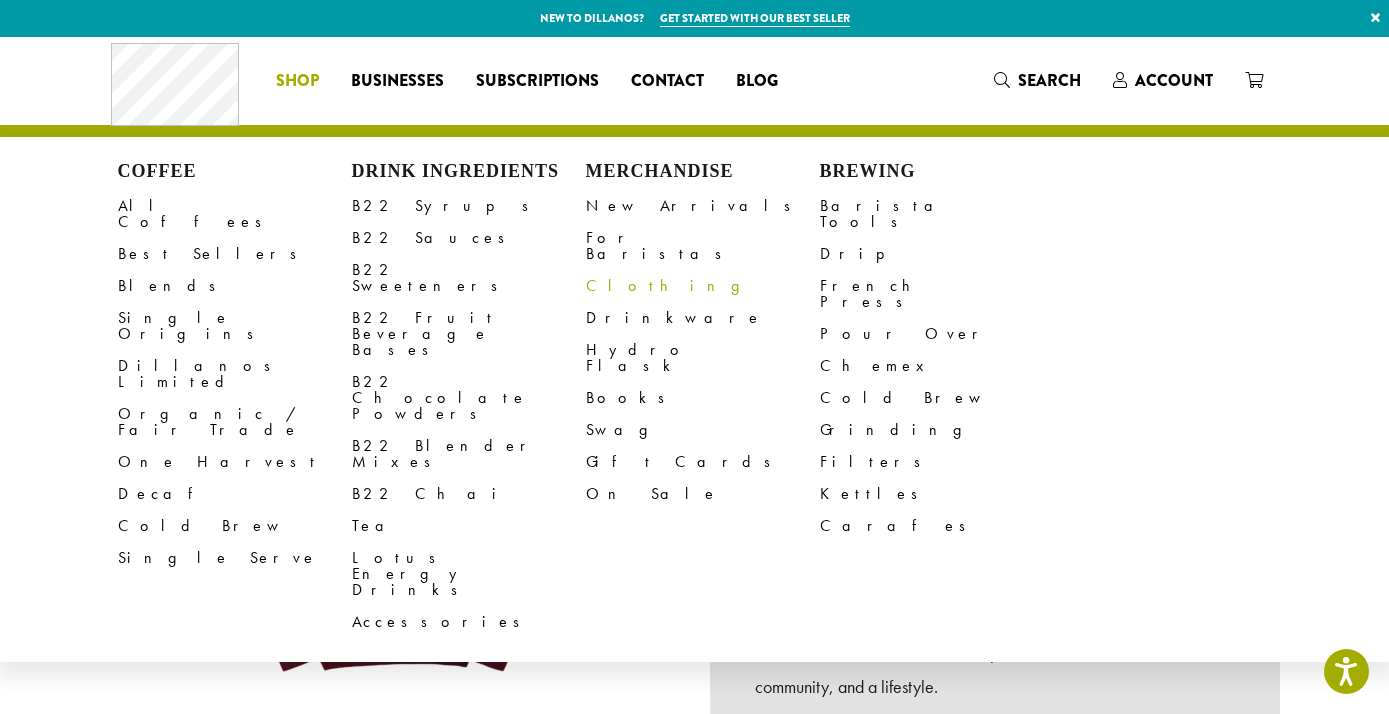 click on "Clothing" at bounding box center (703, 286) 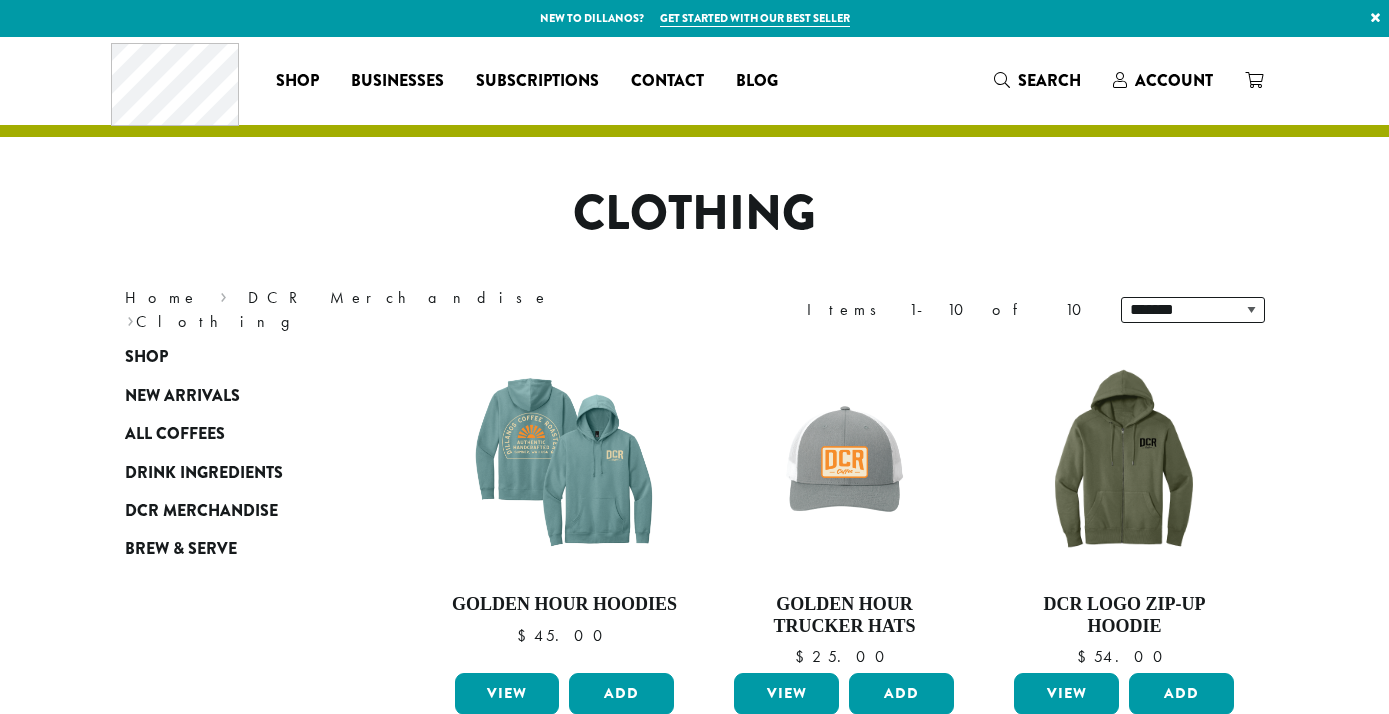 scroll, scrollTop: 0, scrollLeft: 0, axis: both 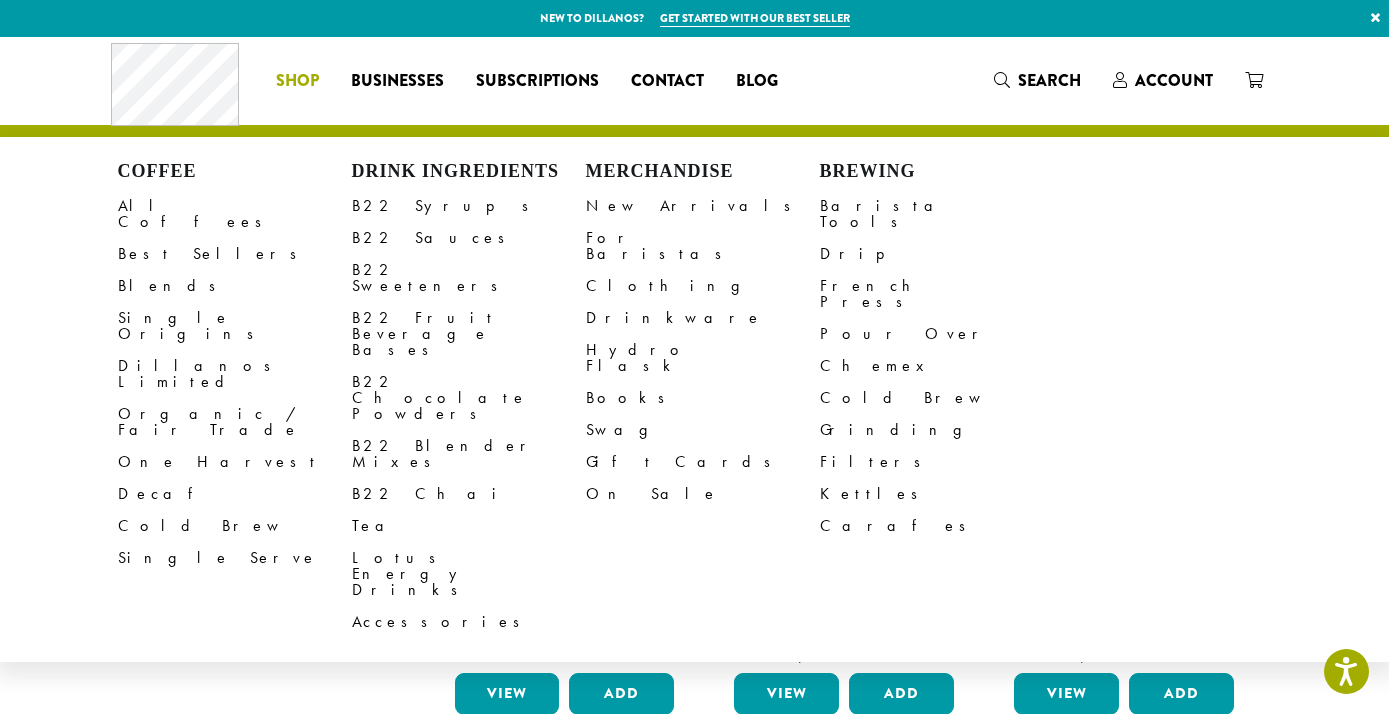 click on "Shop" at bounding box center [297, 81] 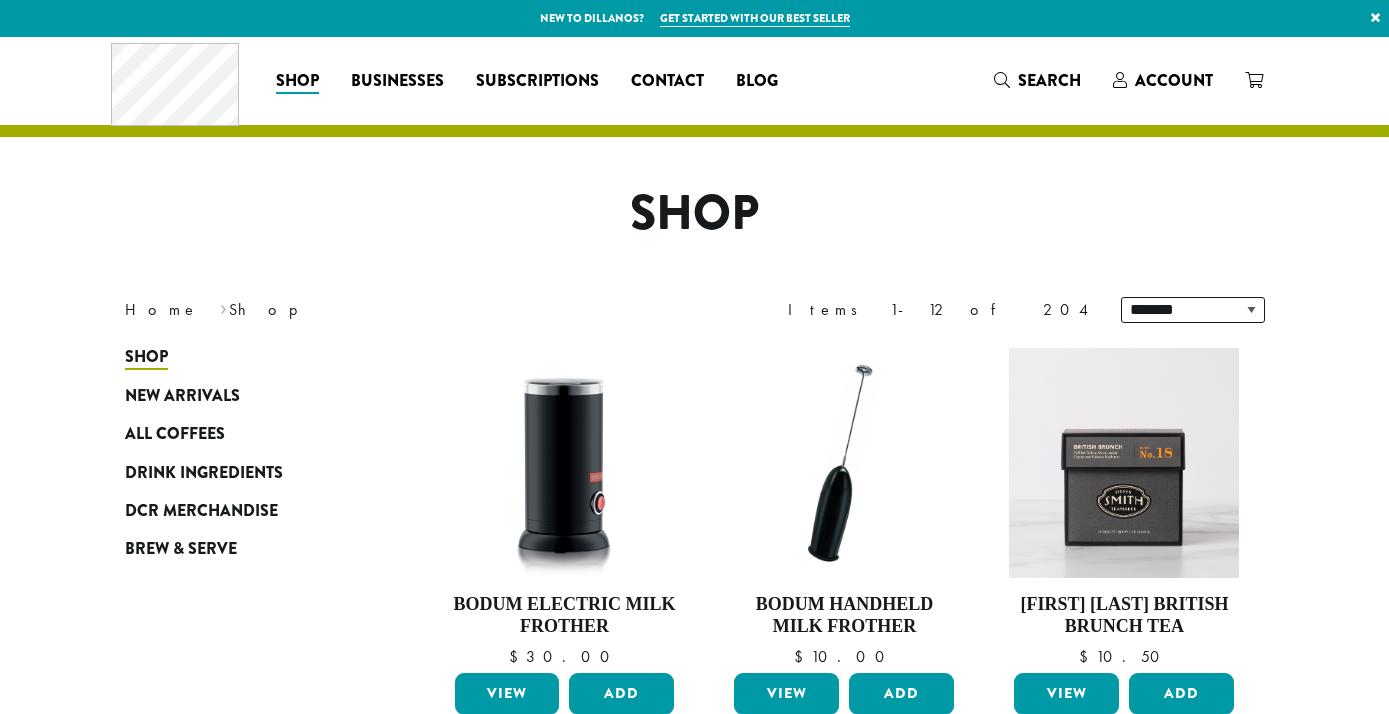 scroll, scrollTop: 0, scrollLeft: 0, axis: both 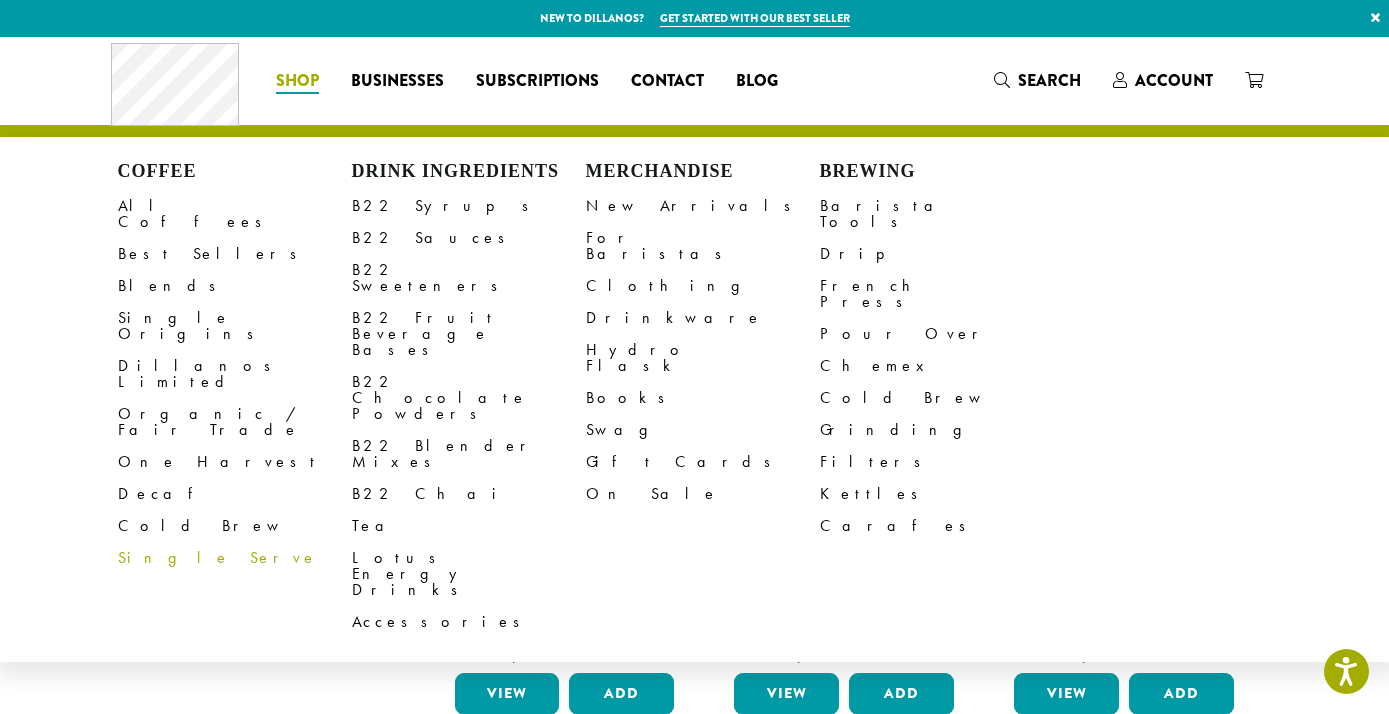 click on "Single Serve" at bounding box center [235, 558] 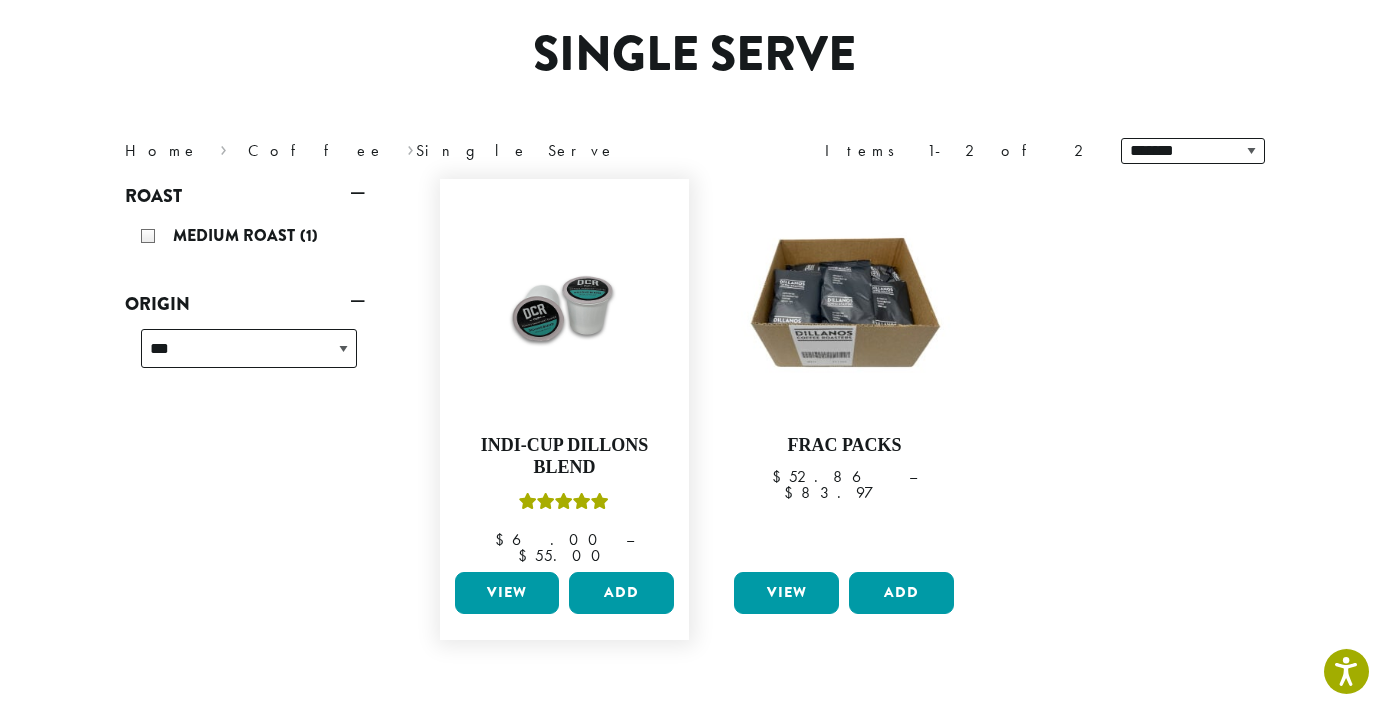 scroll, scrollTop: 216, scrollLeft: 0, axis: vertical 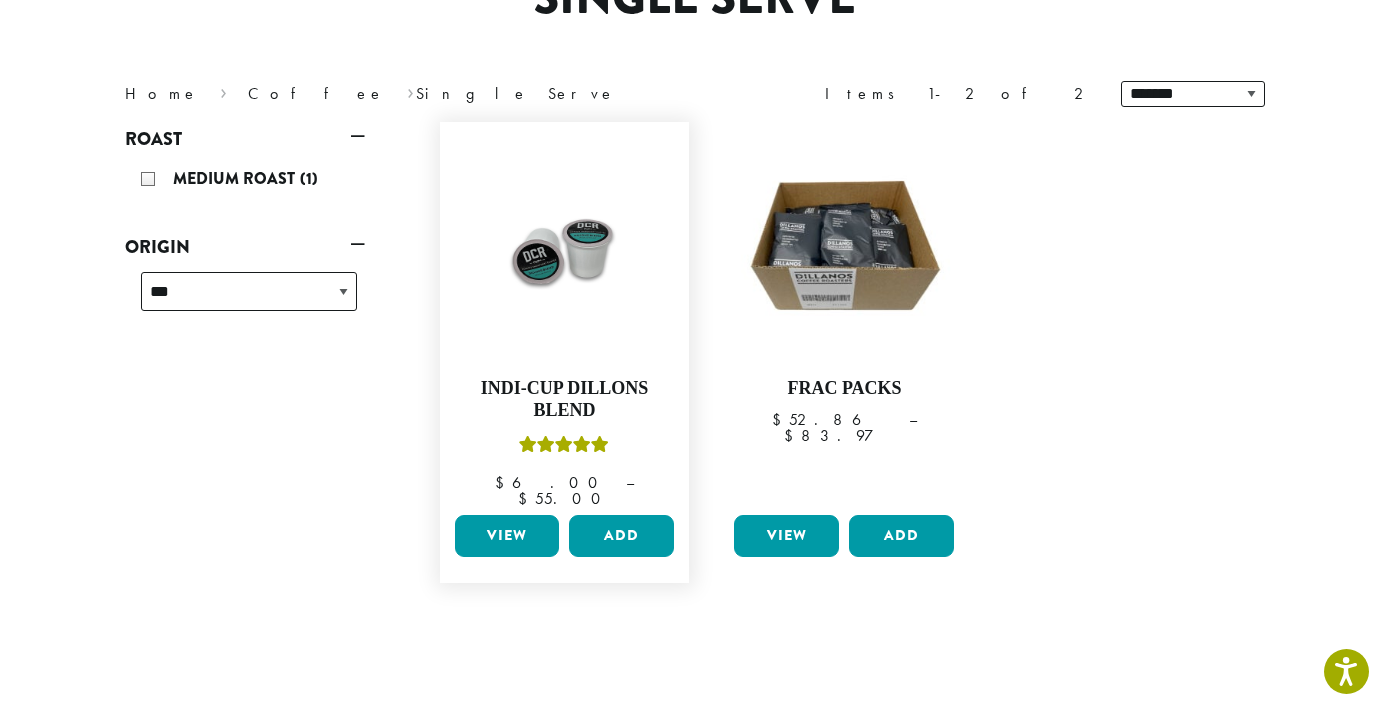 click on "View" at bounding box center [507, 536] 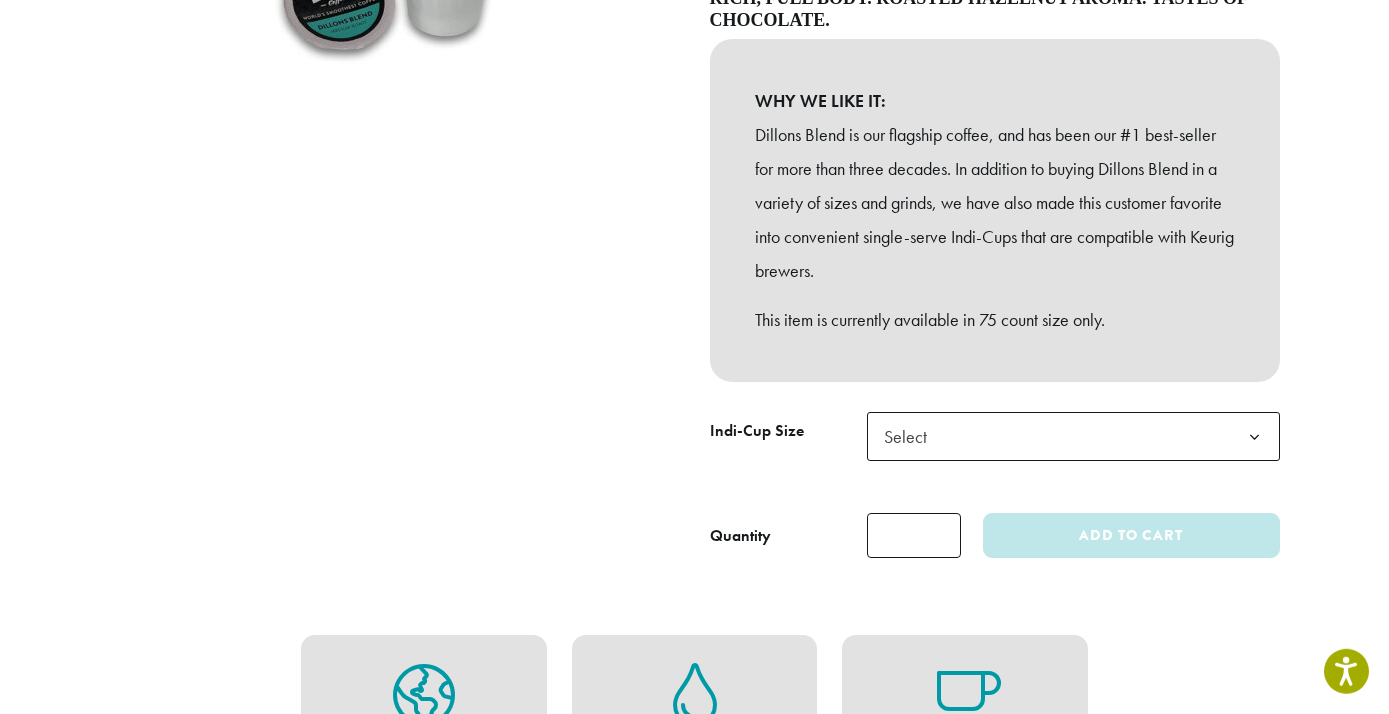 scroll, scrollTop: 540, scrollLeft: 0, axis: vertical 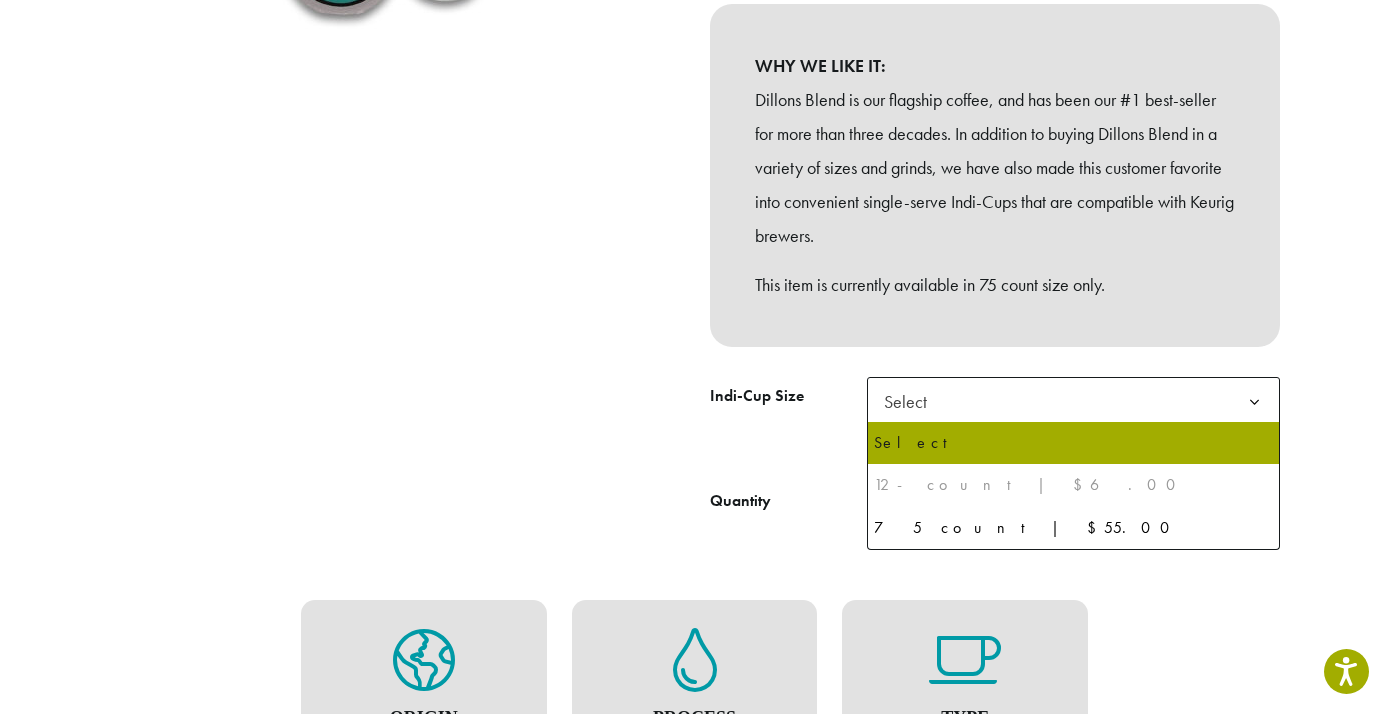 click 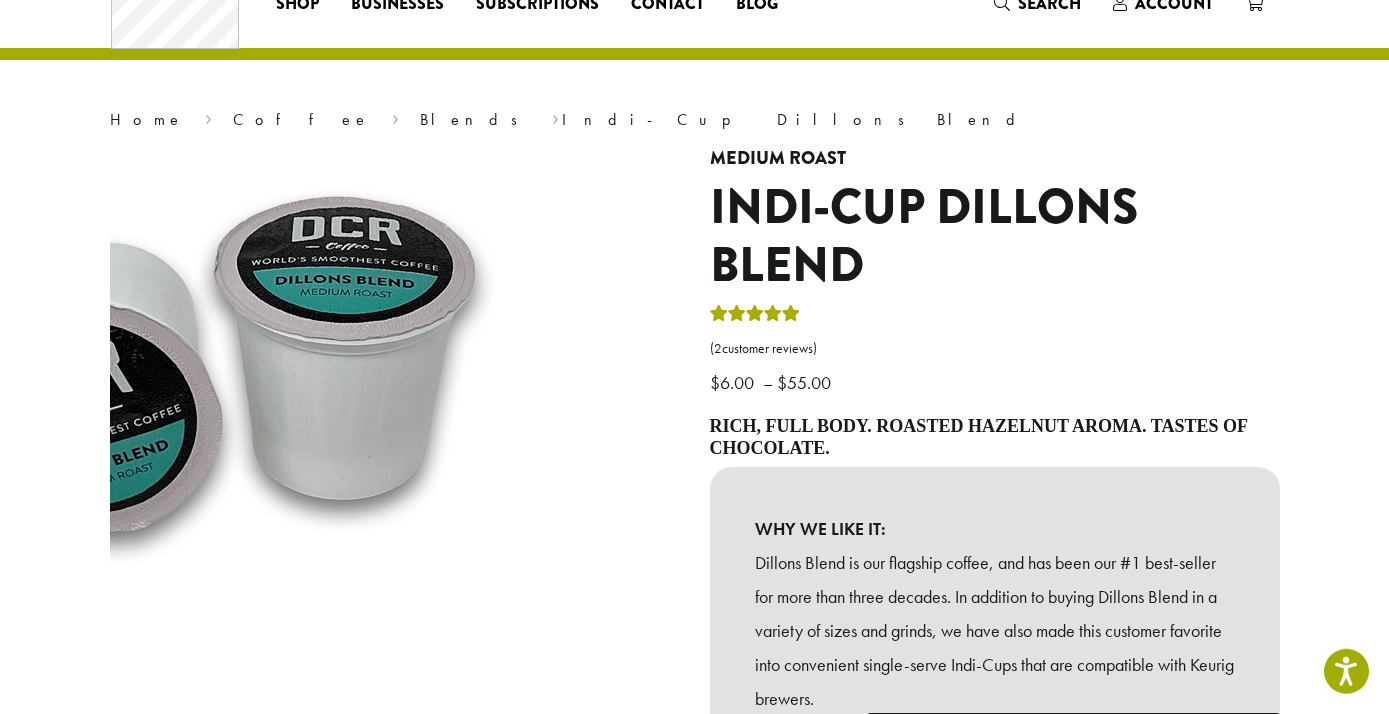 scroll, scrollTop: 0, scrollLeft: 0, axis: both 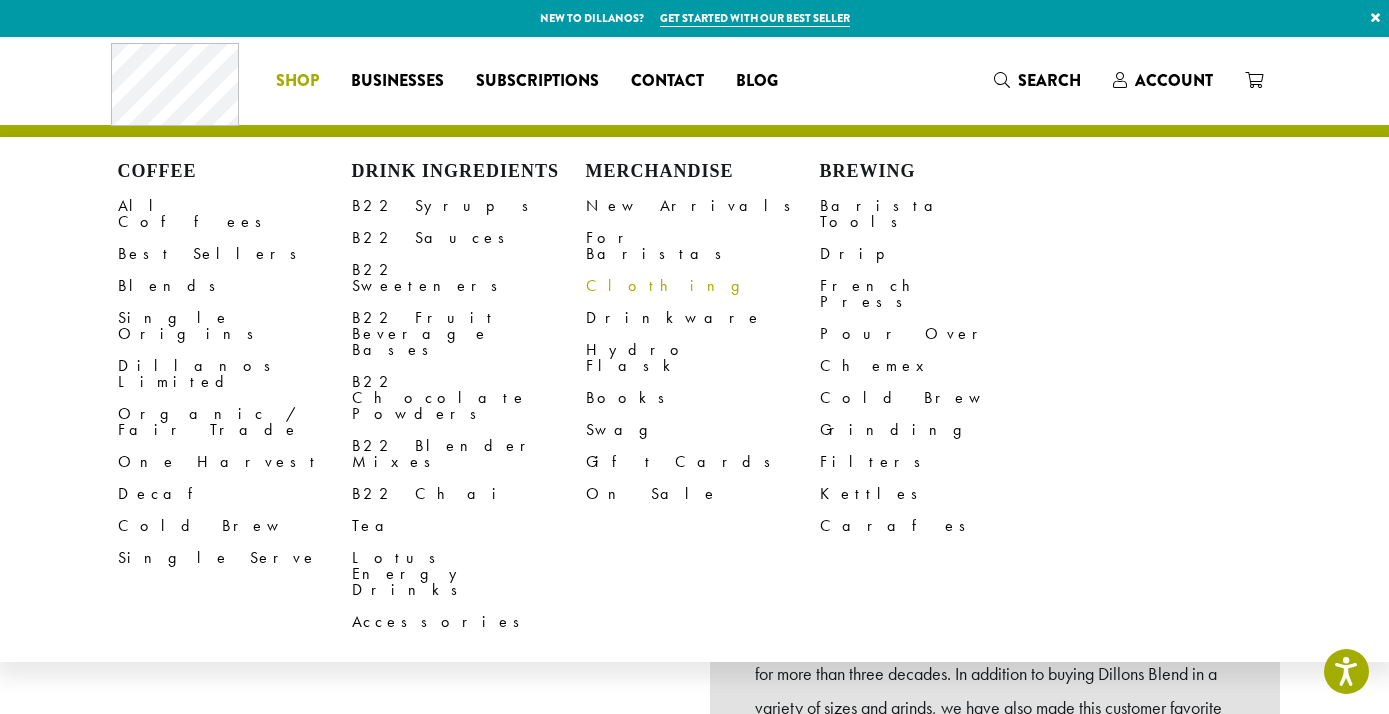 click on "Clothing" at bounding box center (703, 286) 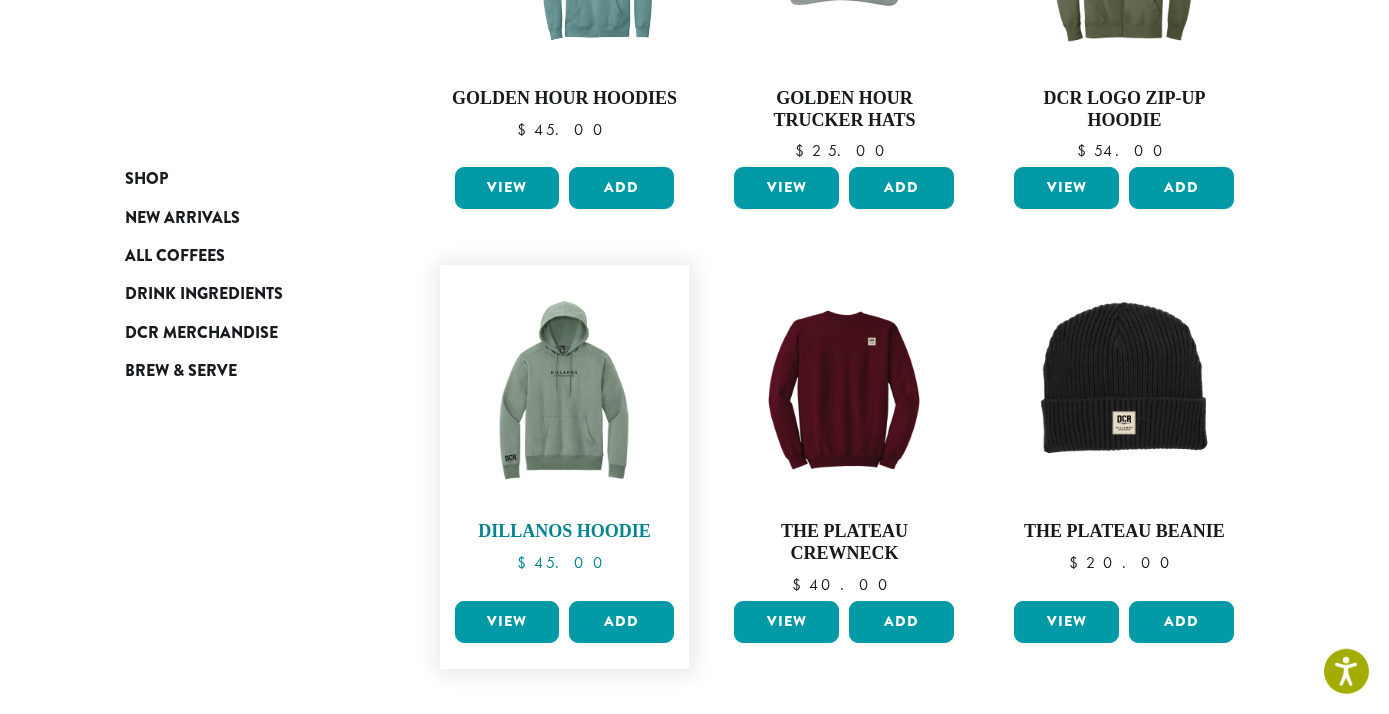 scroll, scrollTop: 540, scrollLeft: 0, axis: vertical 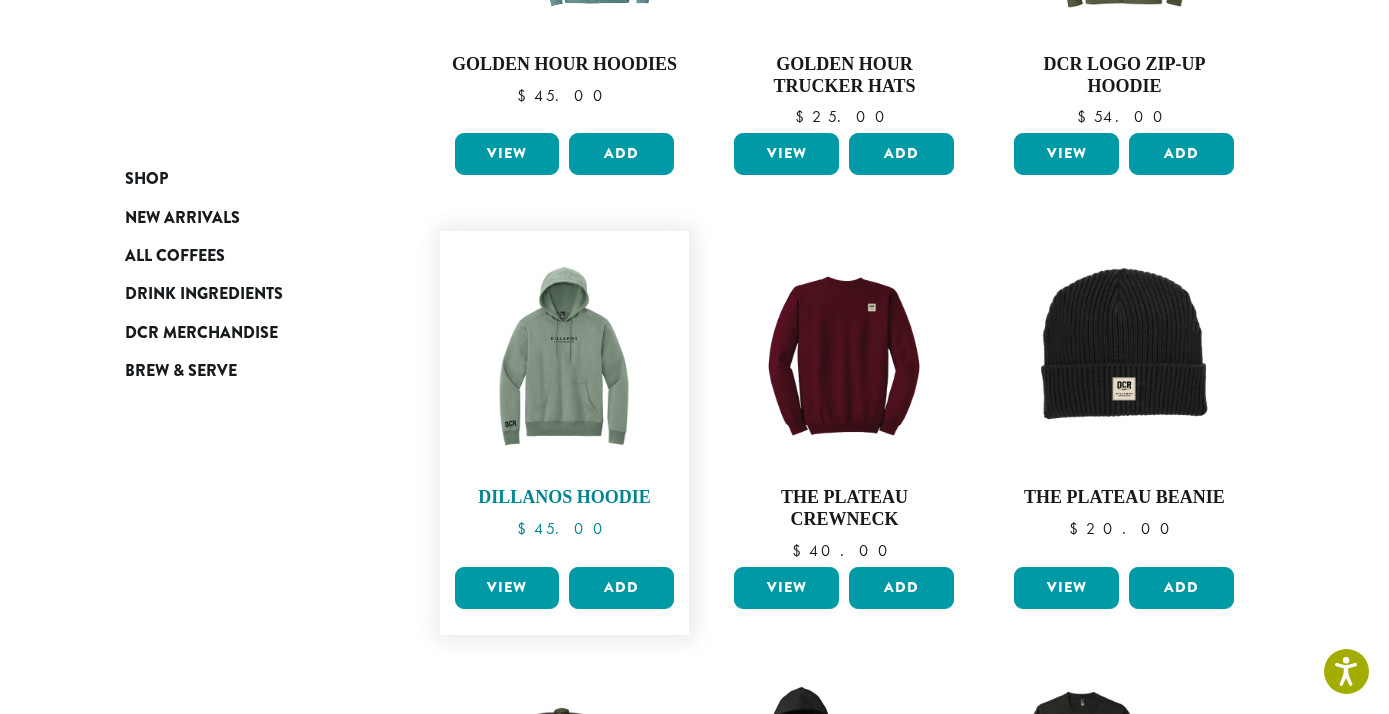 click on "Dillanos Hoodie
$ 45.00" at bounding box center (565, 399) 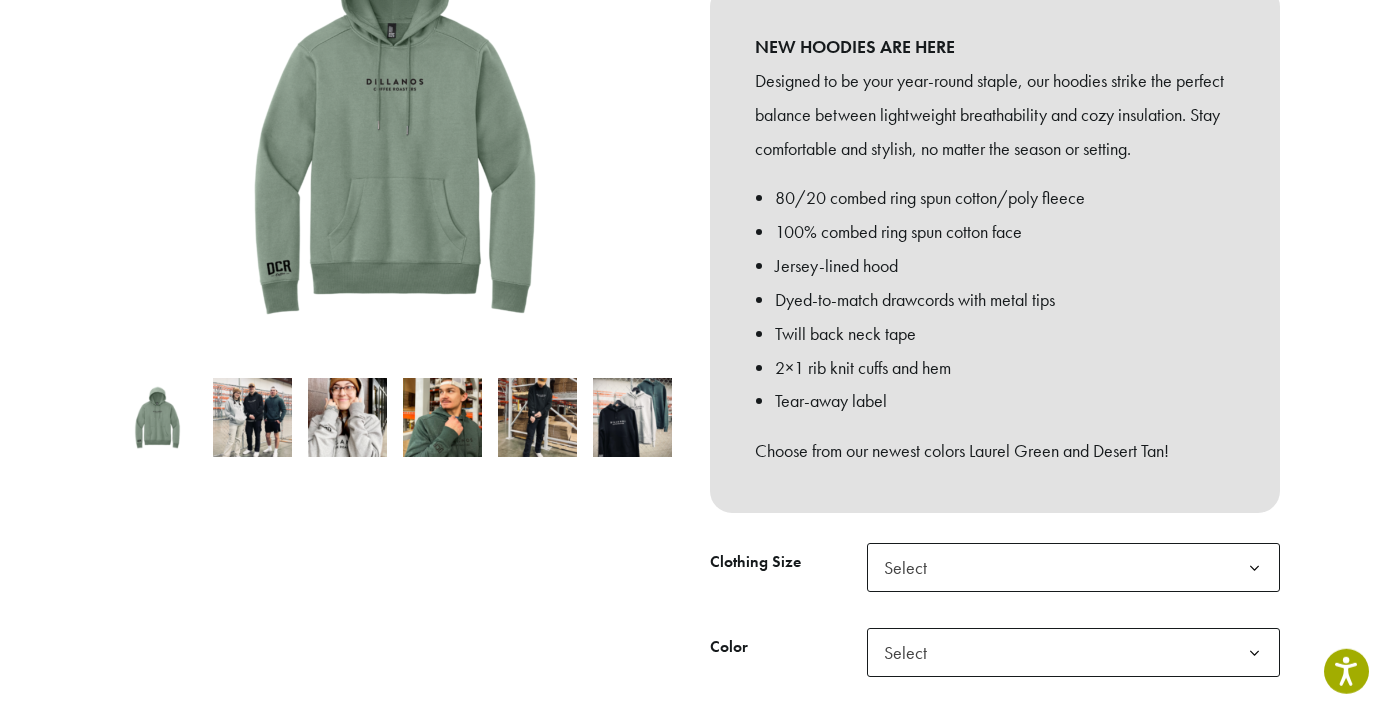 scroll, scrollTop: 432, scrollLeft: 0, axis: vertical 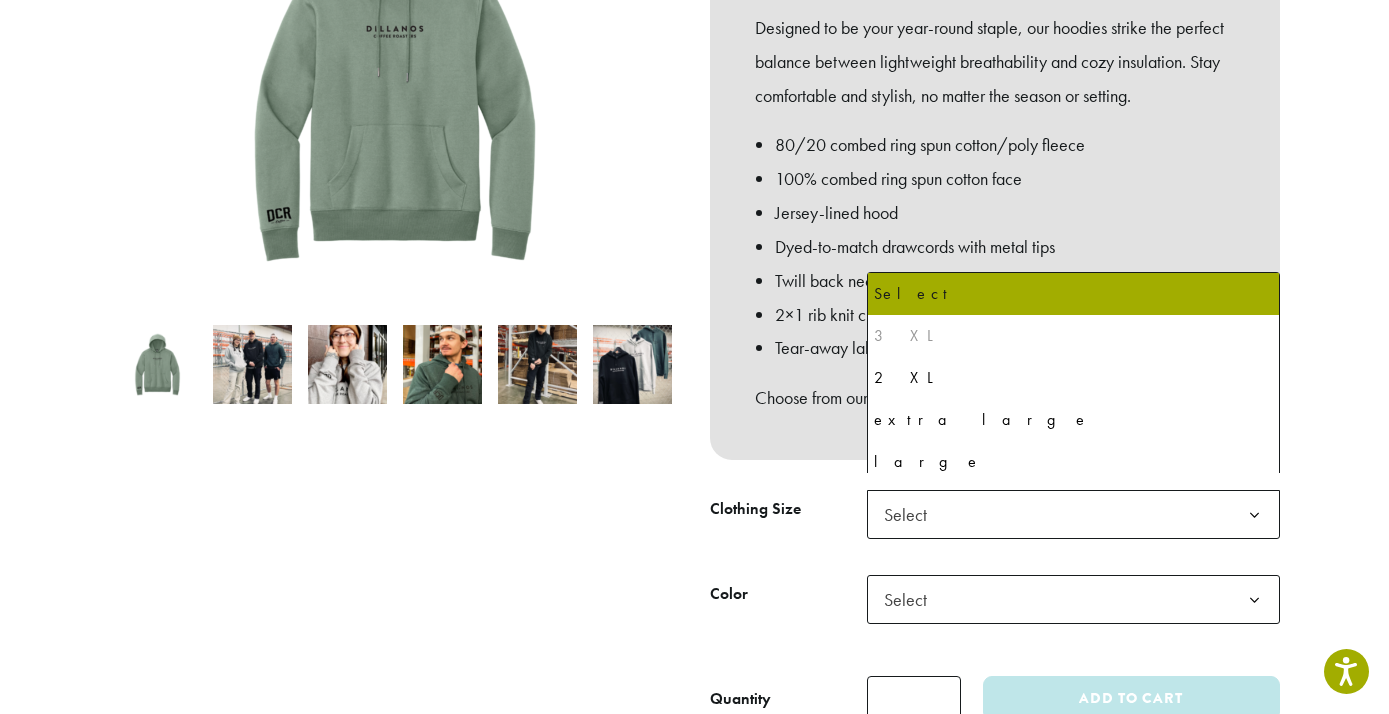 click on "Select" 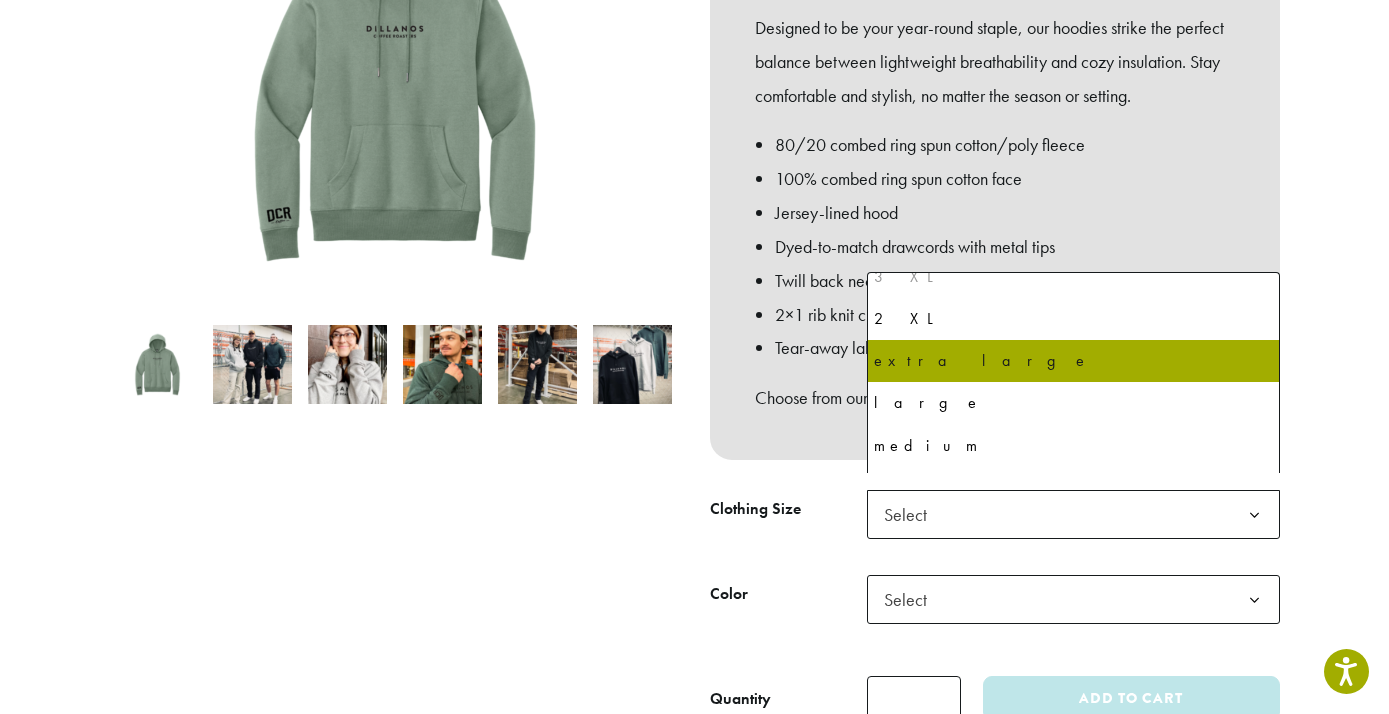 scroll, scrollTop: 94, scrollLeft: 0, axis: vertical 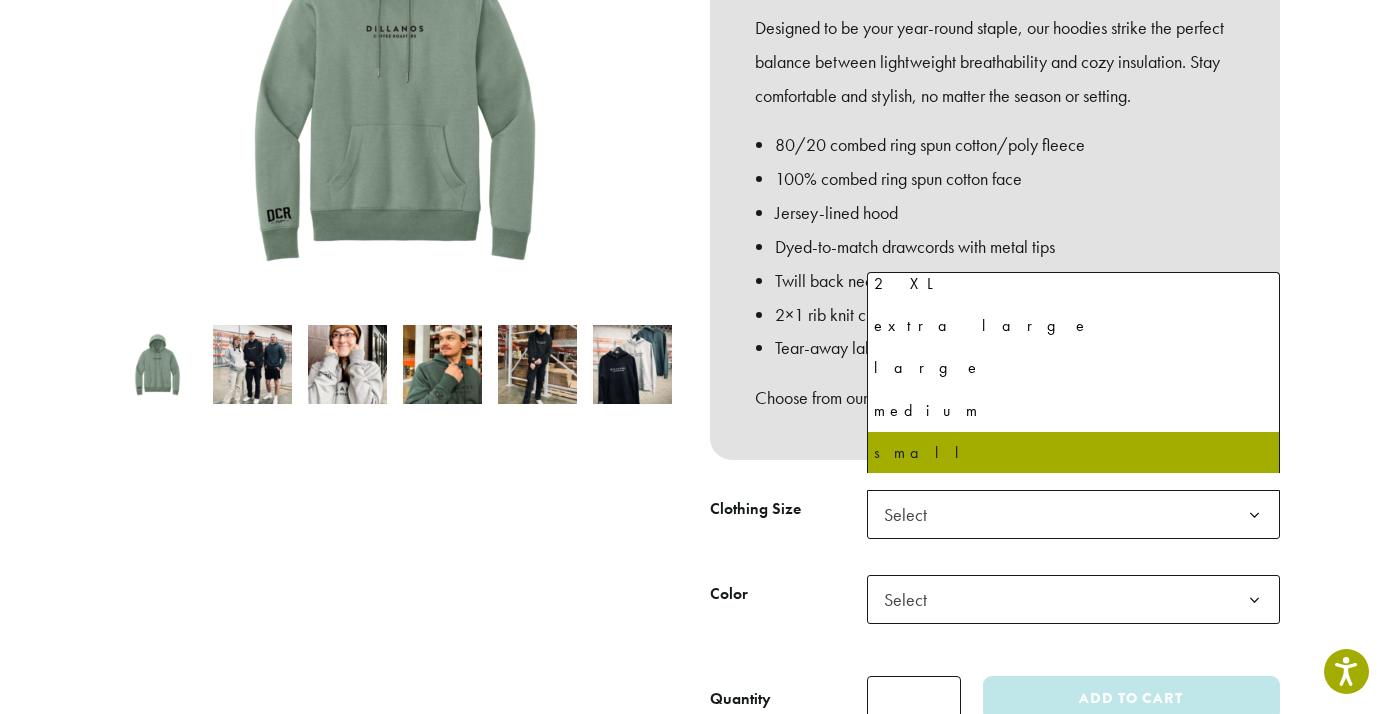 click on "Select" 